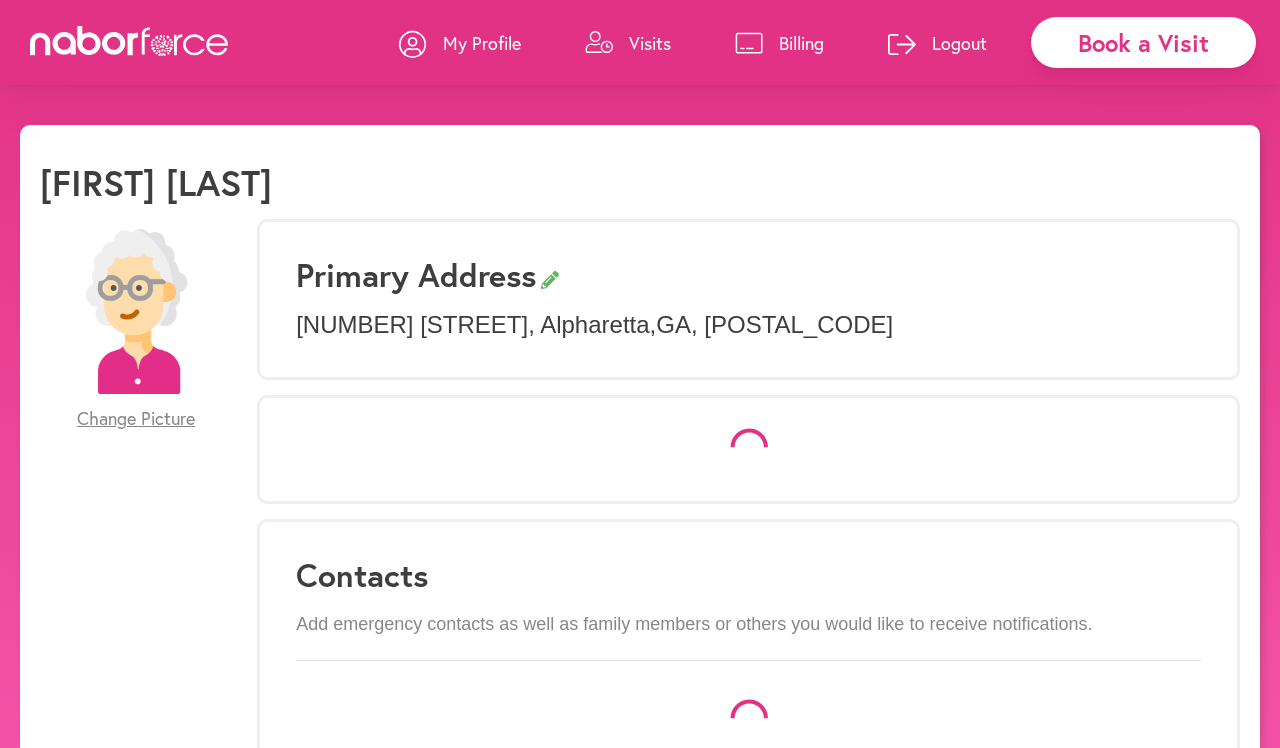 scroll, scrollTop: 0, scrollLeft: 0, axis: both 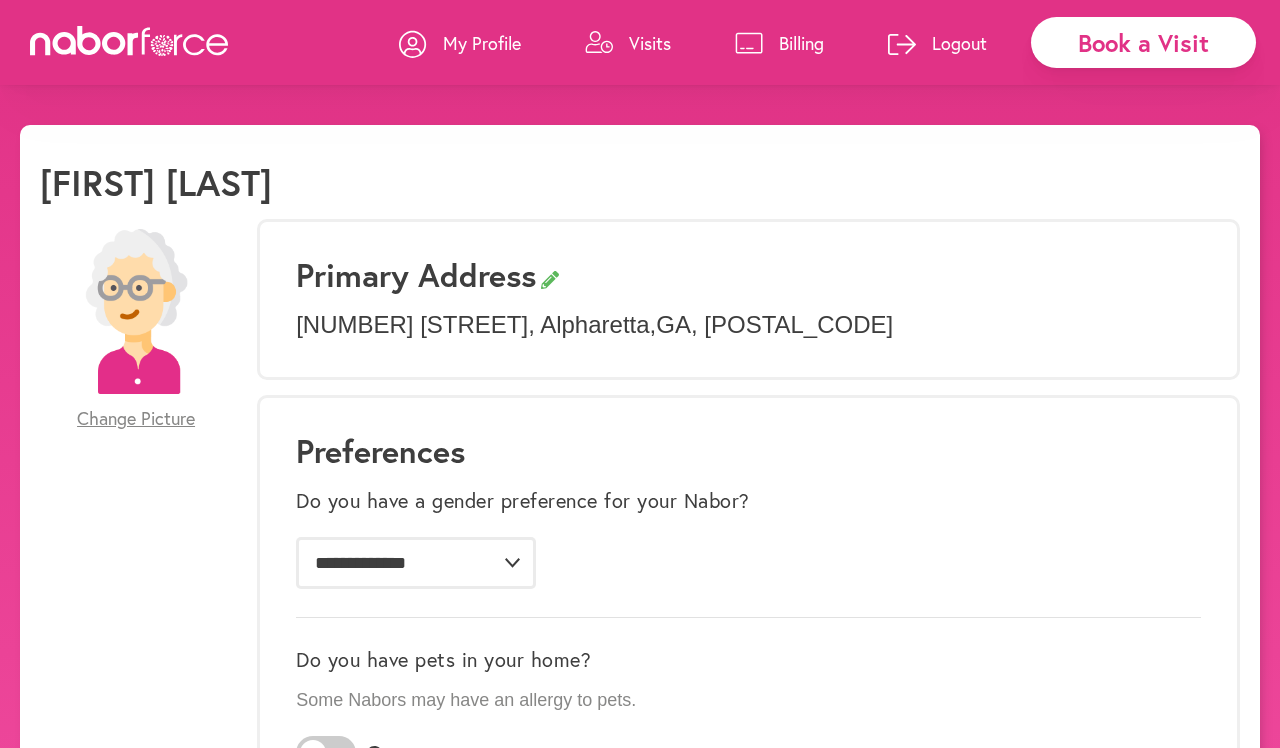 click on "Book a Visit" at bounding box center (1143, 42) 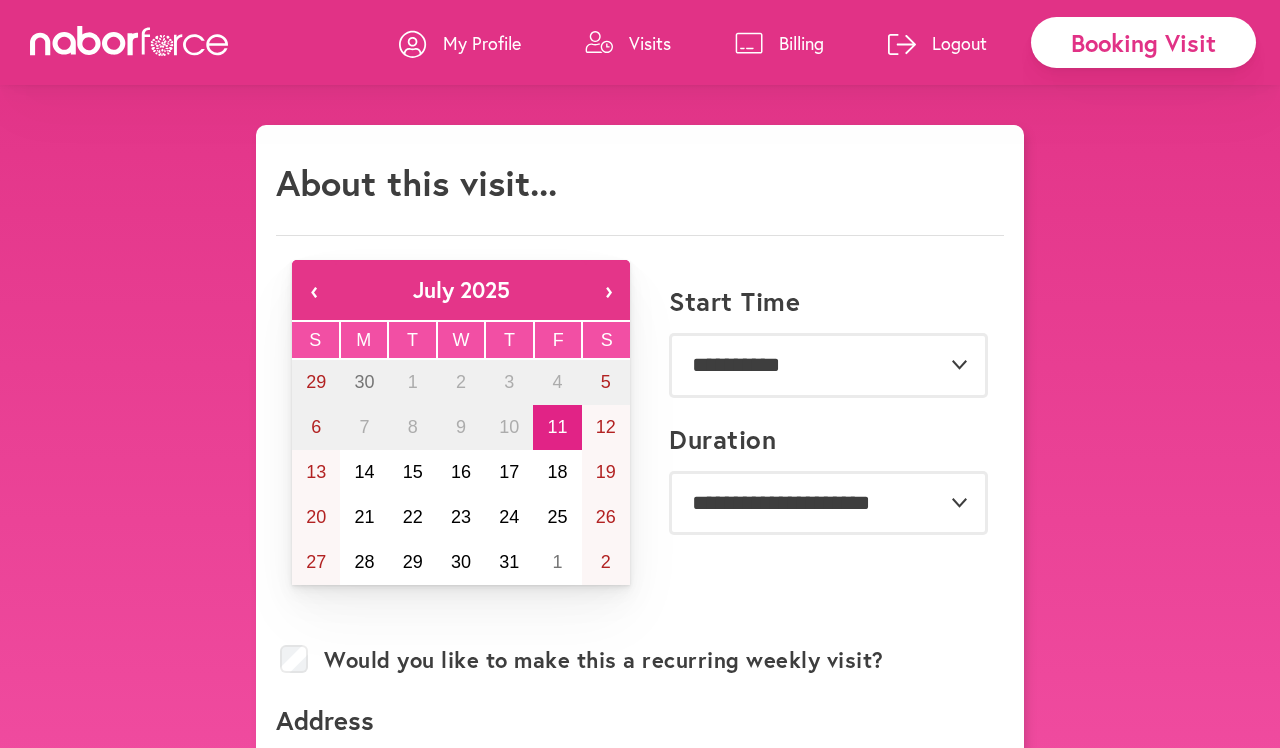 click on "›" at bounding box center (608, 290) 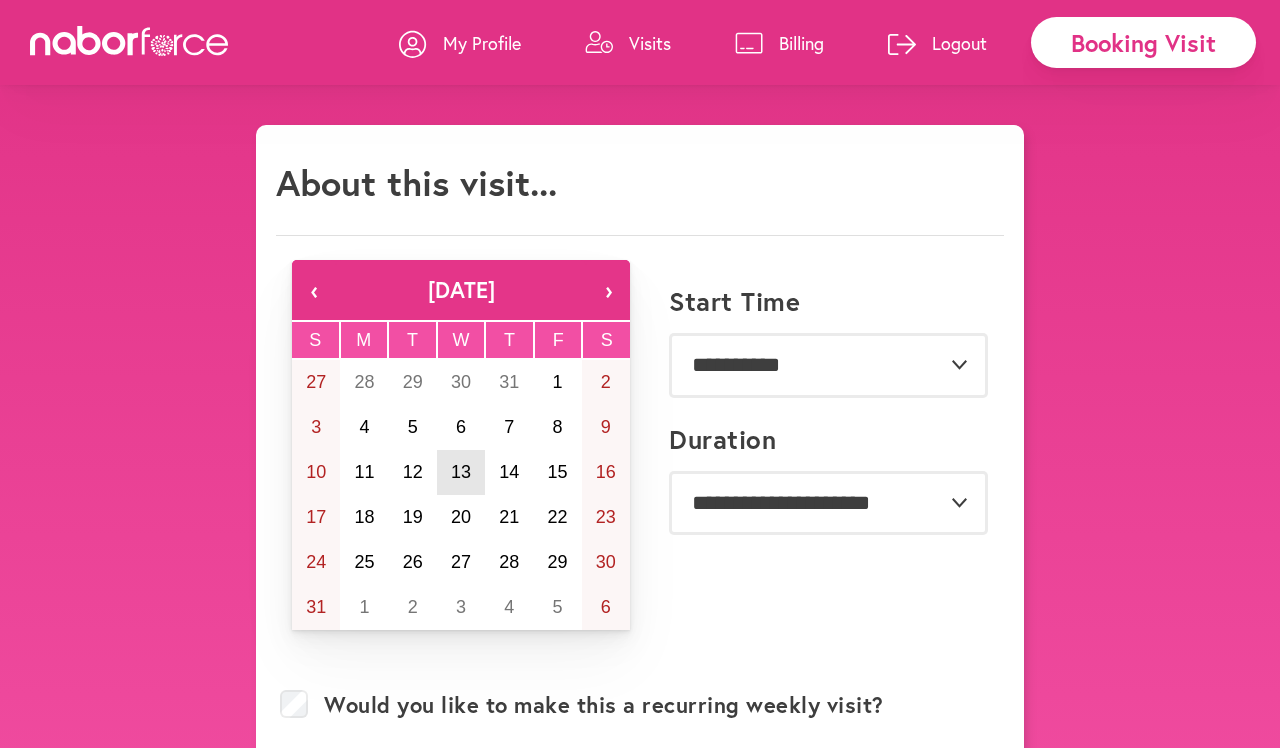 click on "13" at bounding box center (461, 472) 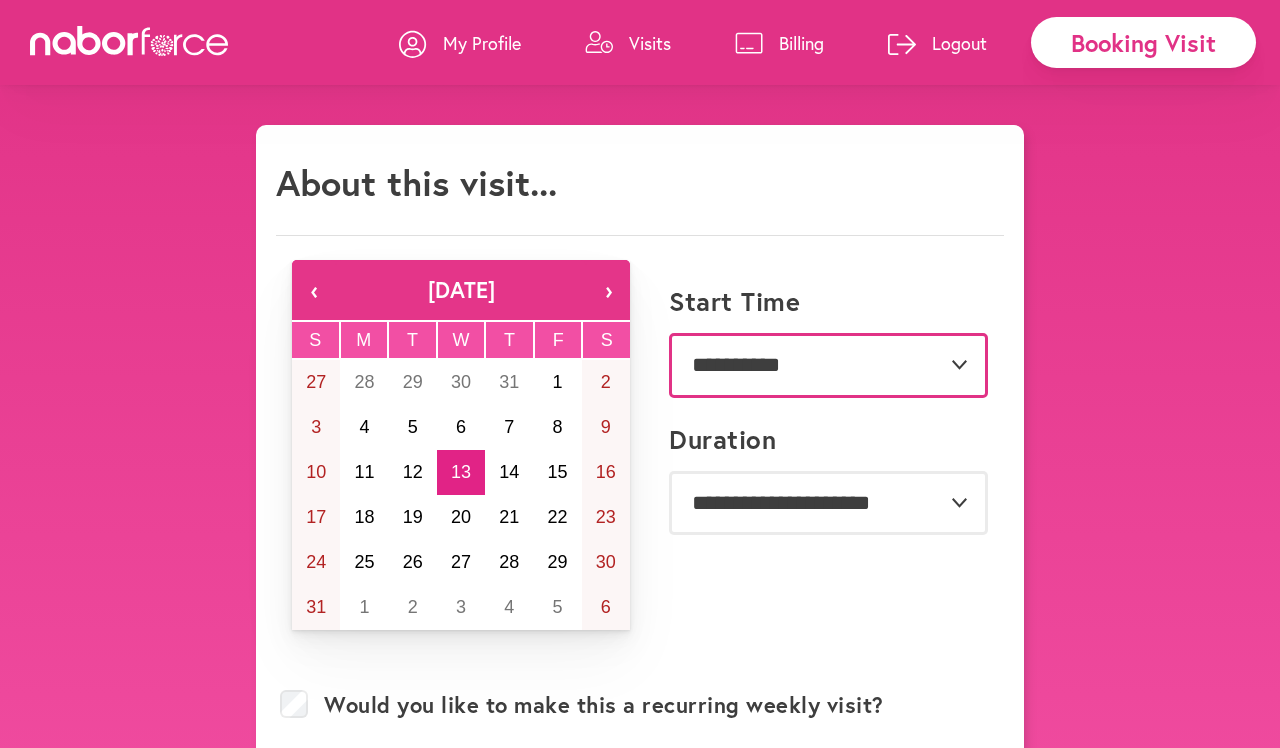 select on "*******" 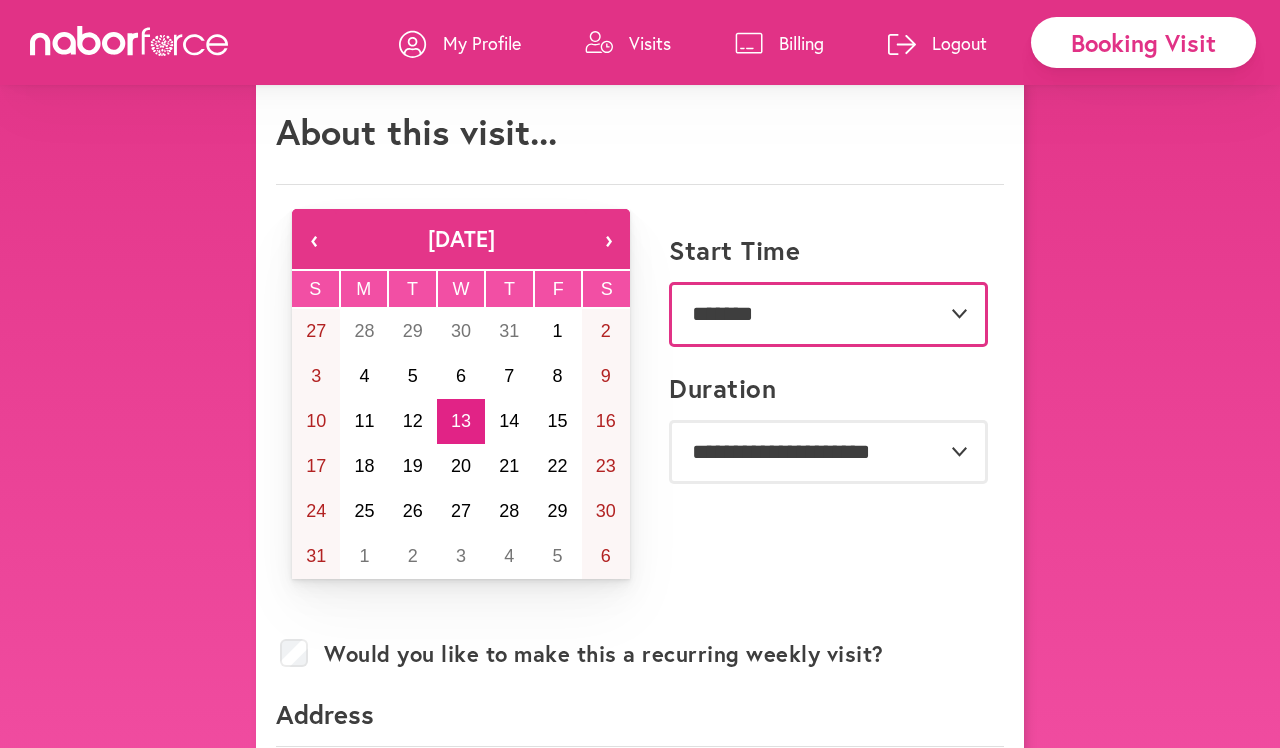scroll, scrollTop: 52, scrollLeft: 0, axis: vertical 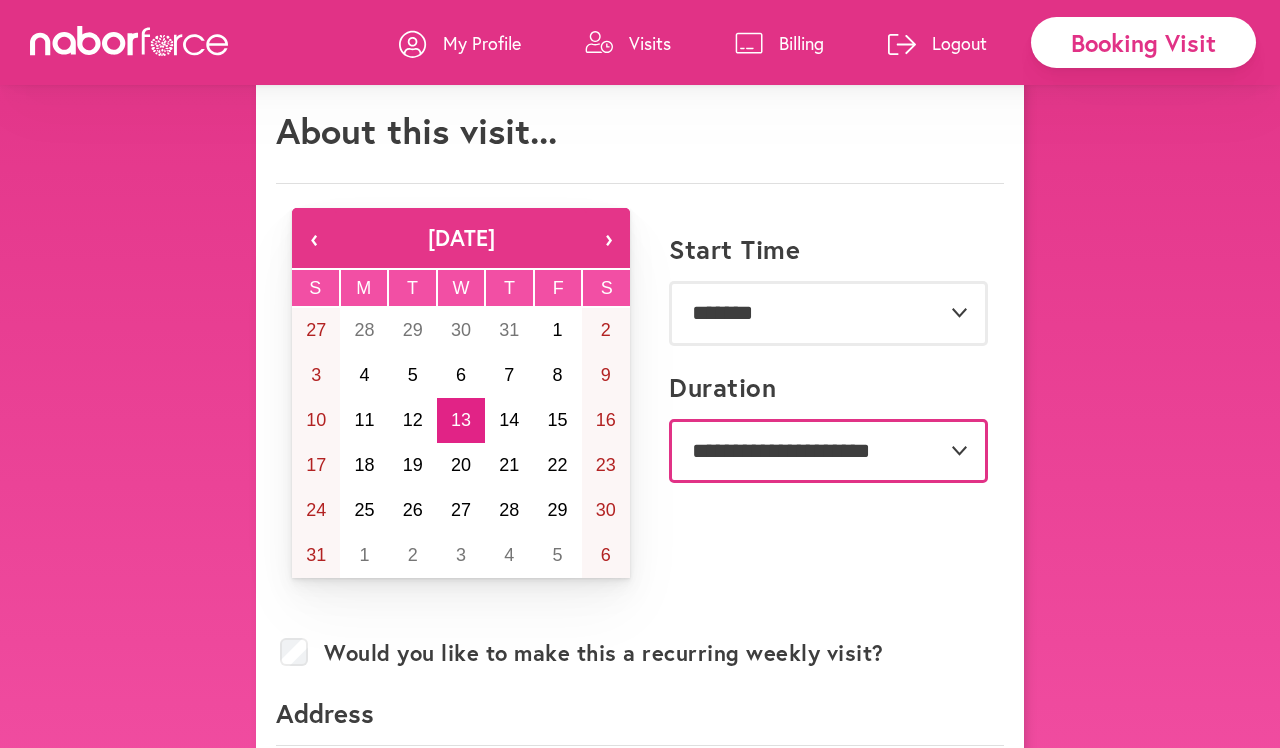 select on "***" 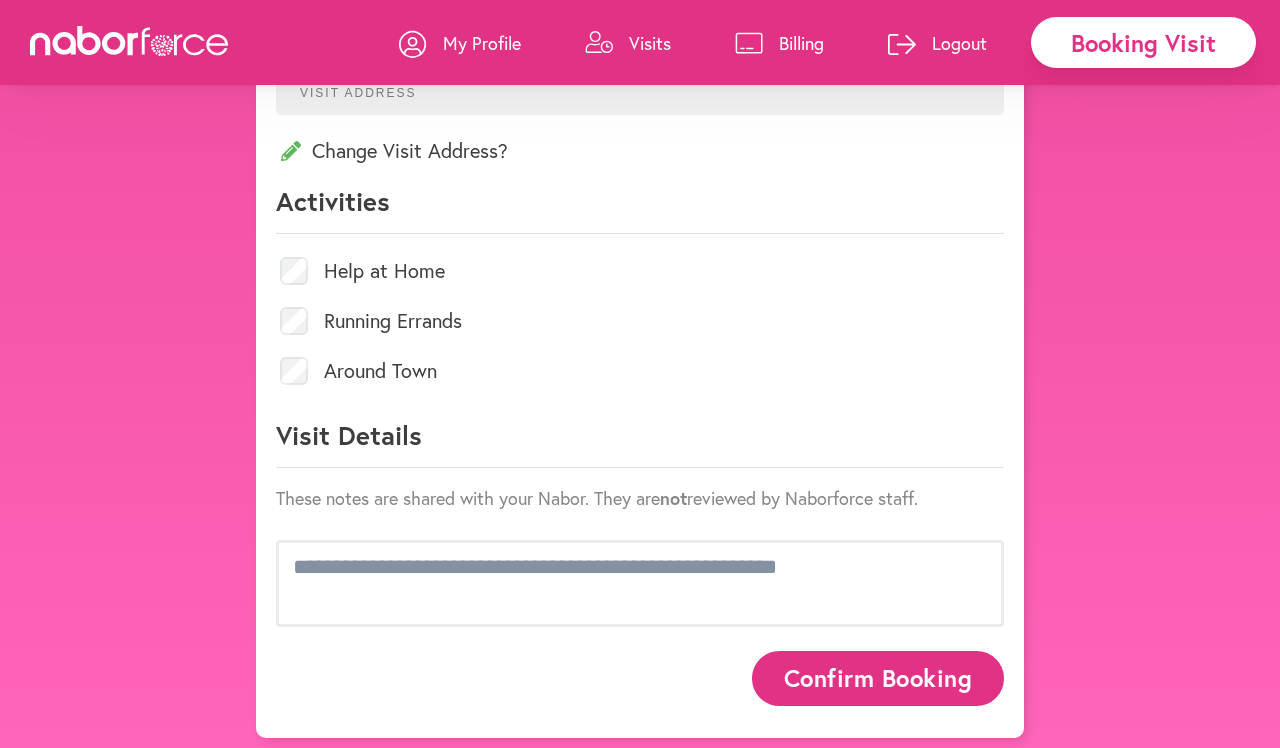scroll, scrollTop: 851, scrollLeft: 0, axis: vertical 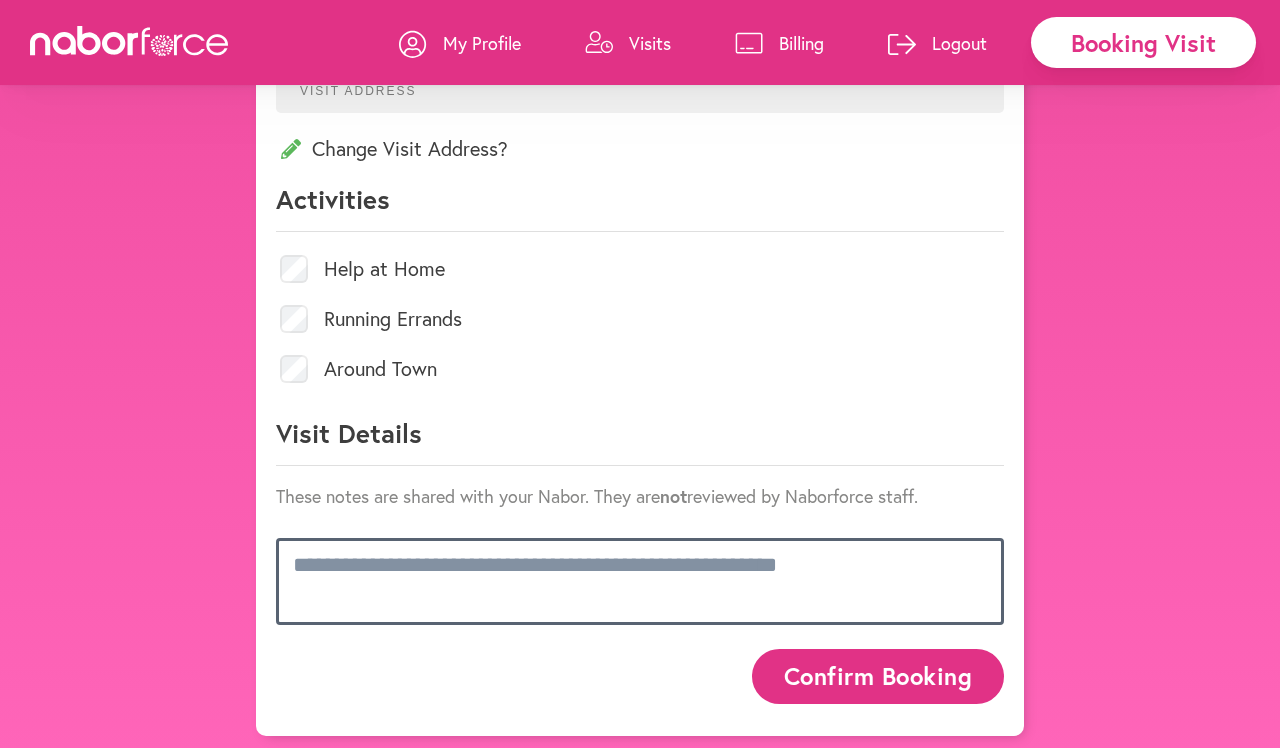 click at bounding box center [640, 581] 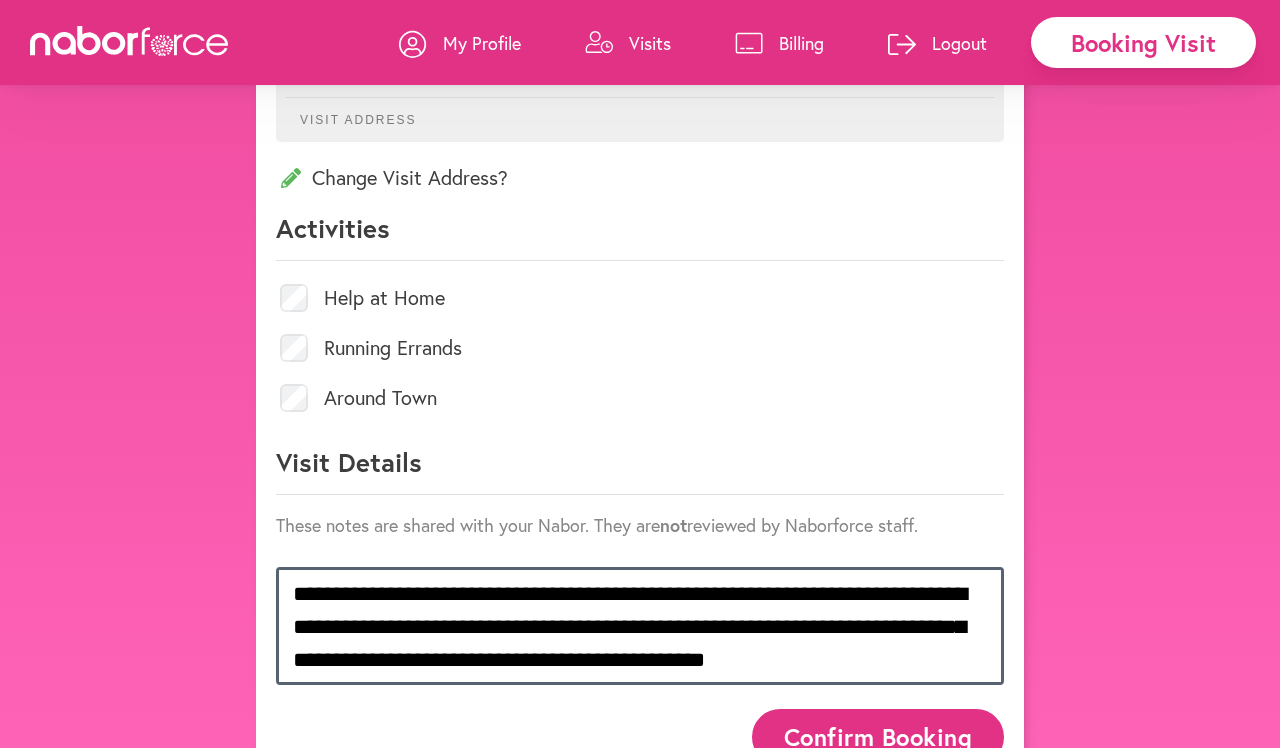 type on "**********" 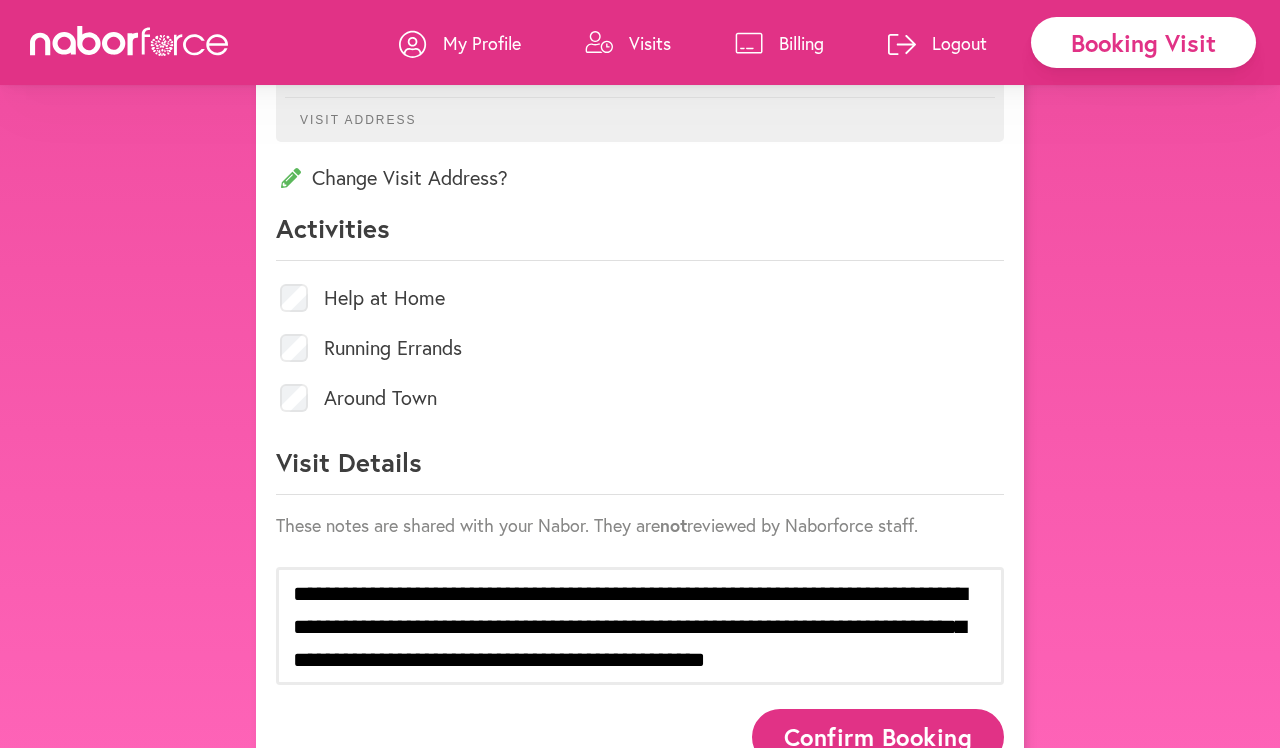 click on "Confirm Booking" at bounding box center (878, 736) 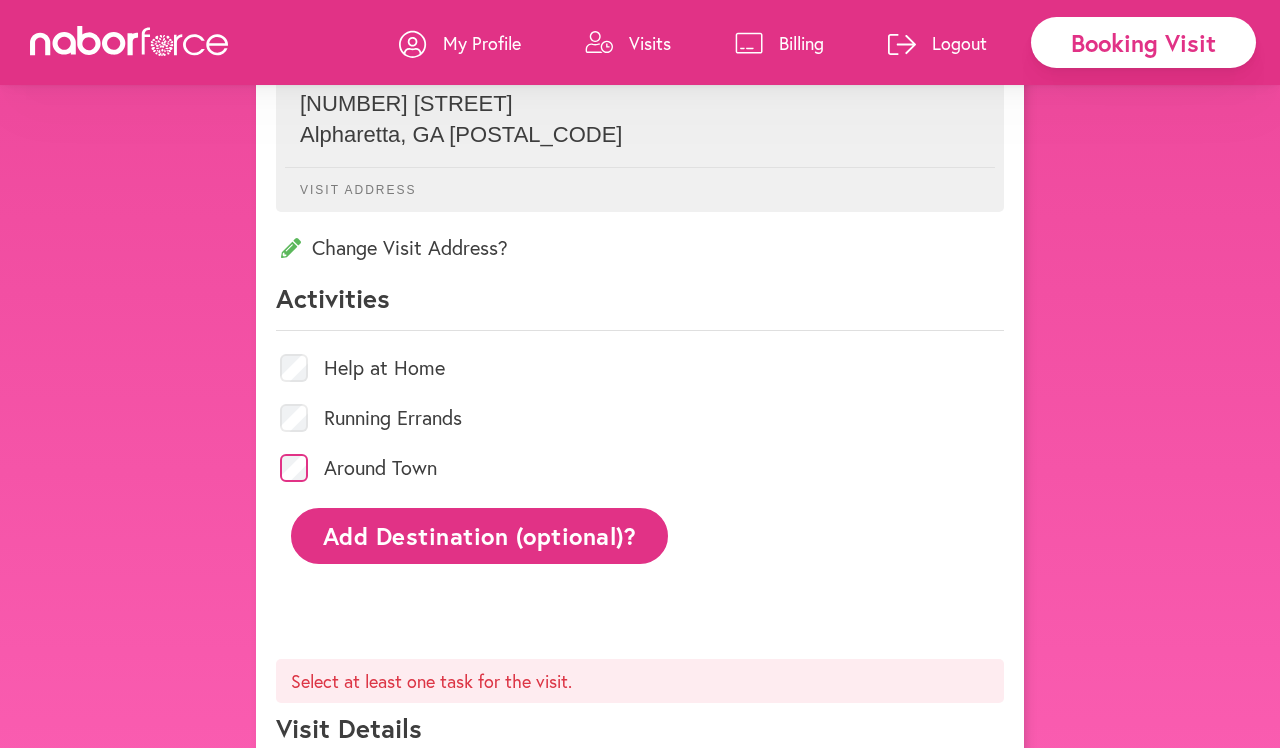scroll, scrollTop: 751, scrollLeft: 0, axis: vertical 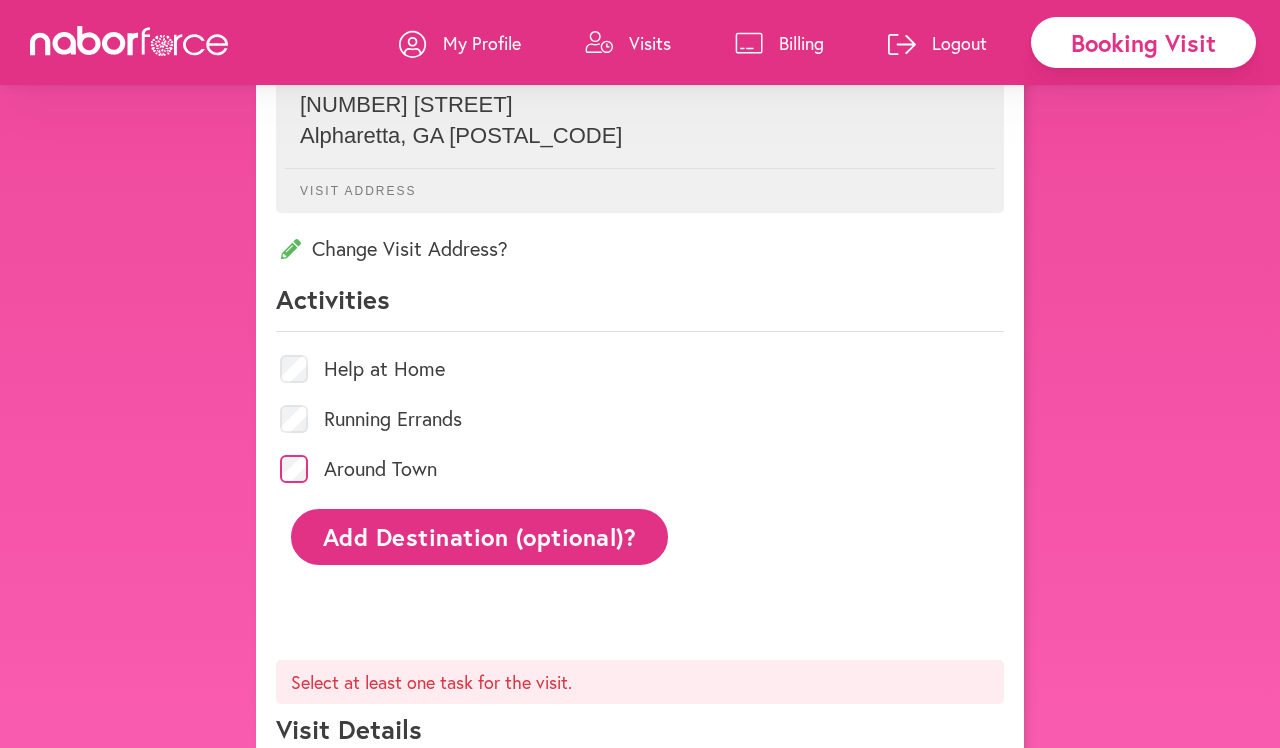 click on "Add Destination (optional)?" 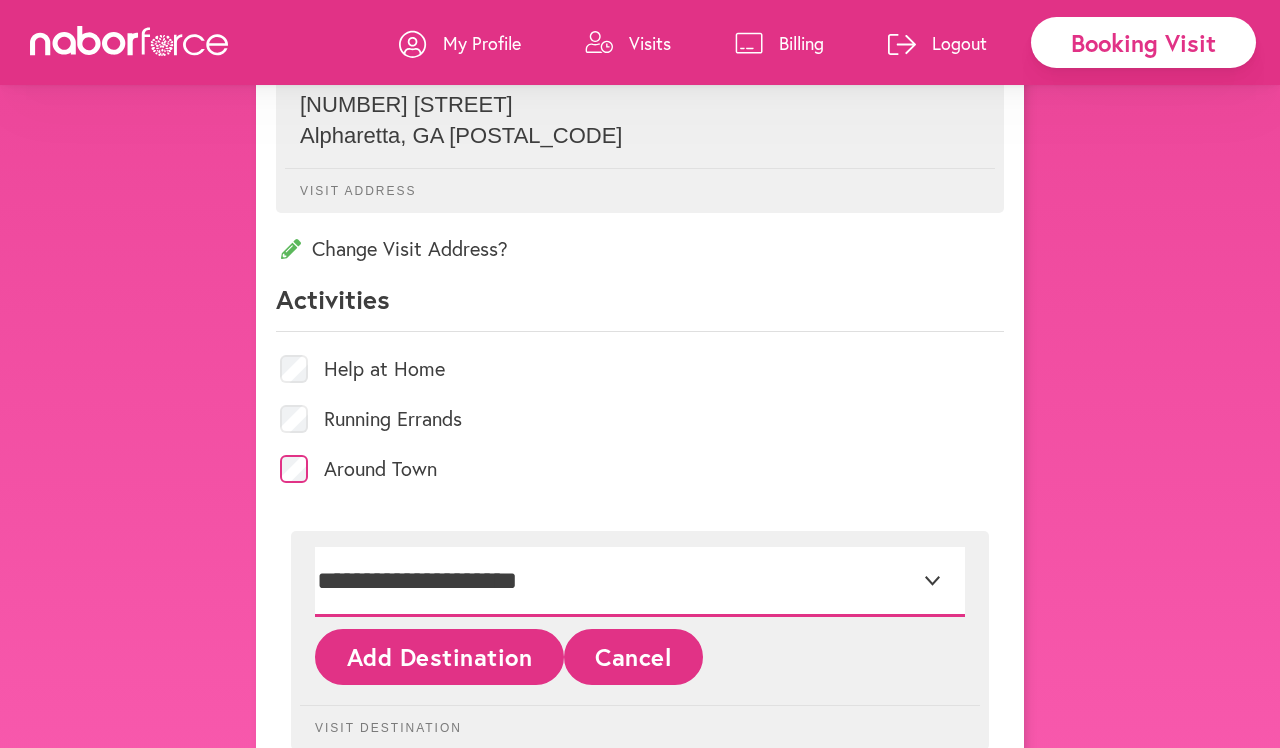 select on "***" 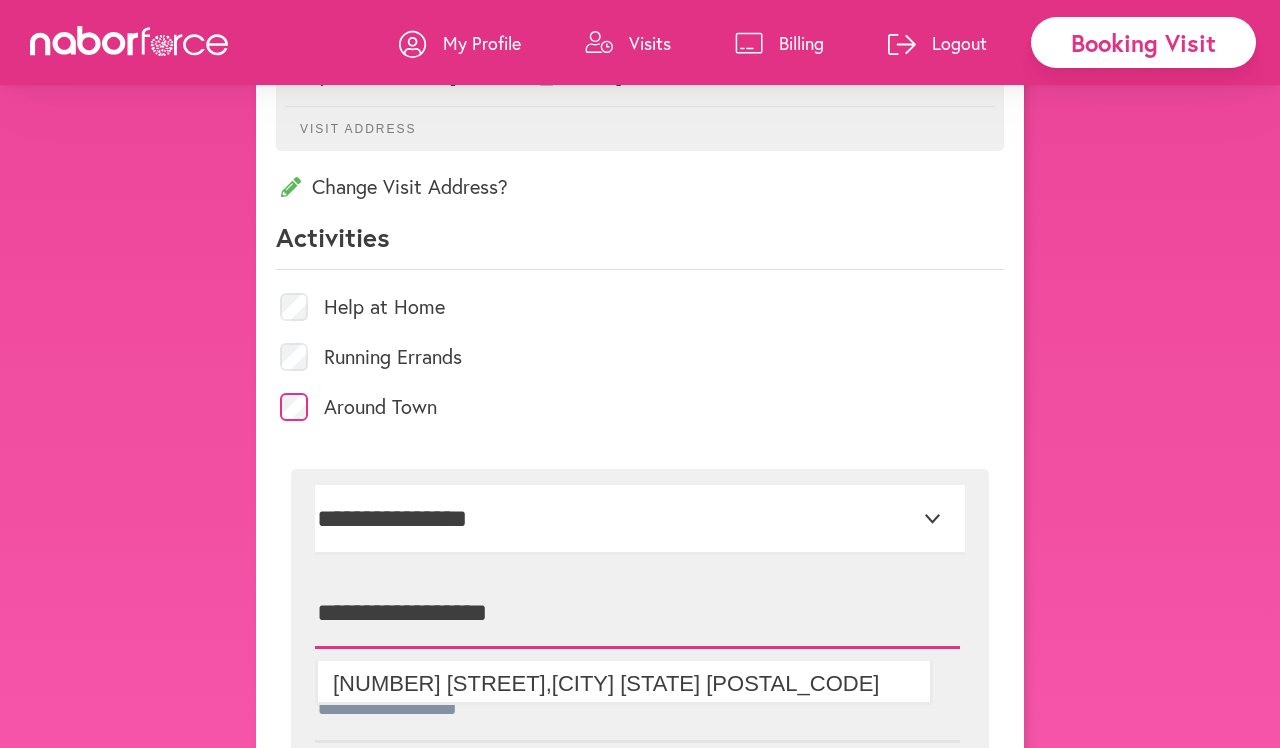 scroll, scrollTop: 815, scrollLeft: 0, axis: vertical 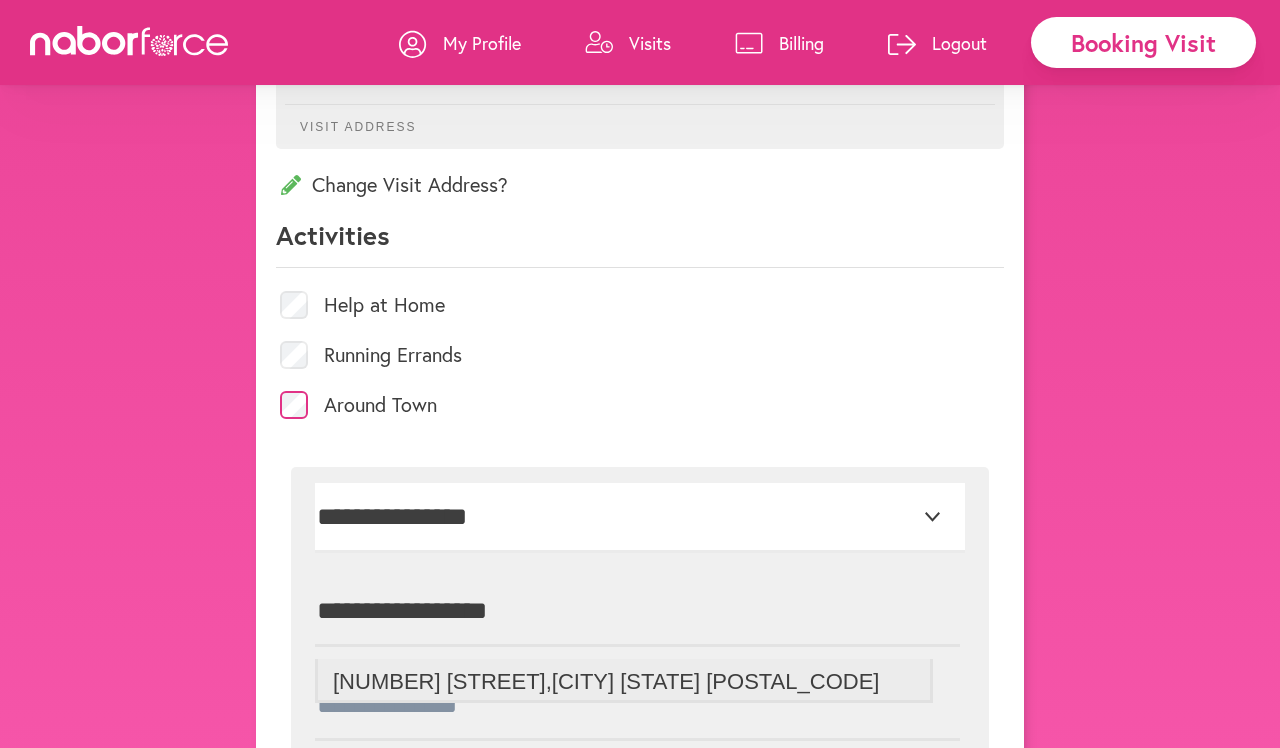 type on "**********" 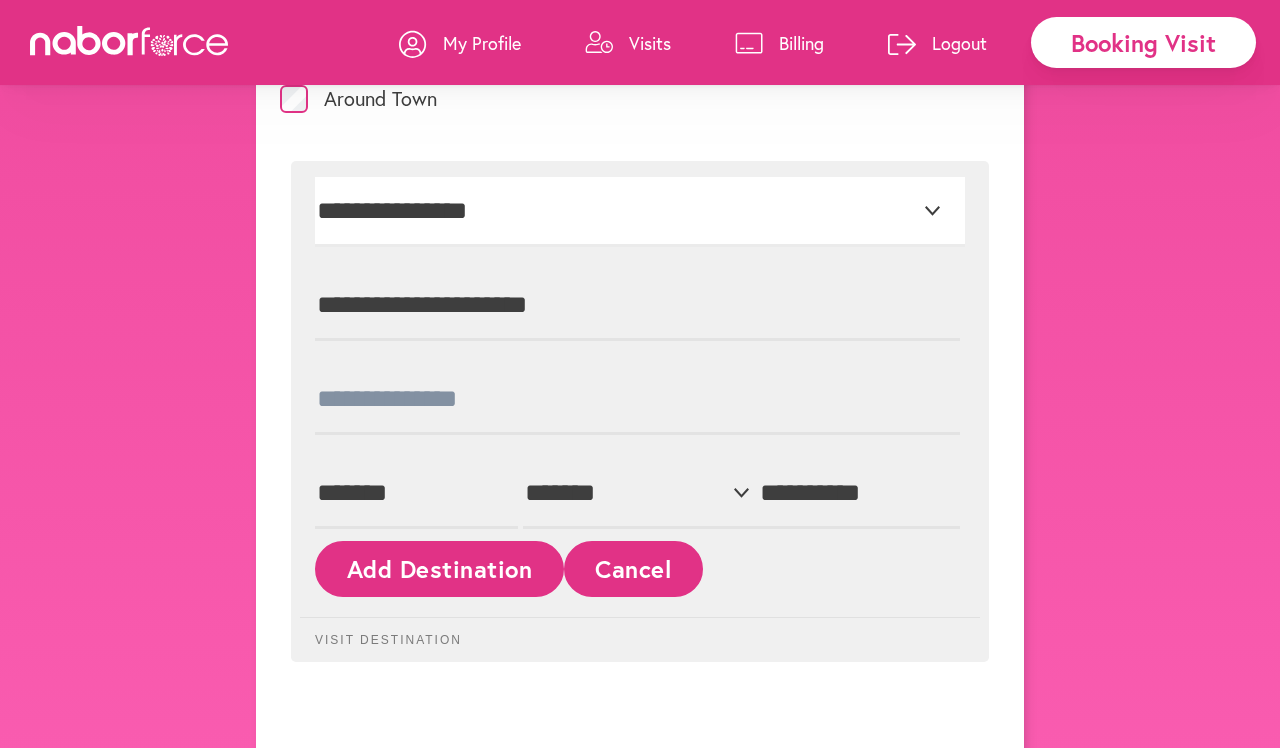scroll, scrollTop: 1151, scrollLeft: 0, axis: vertical 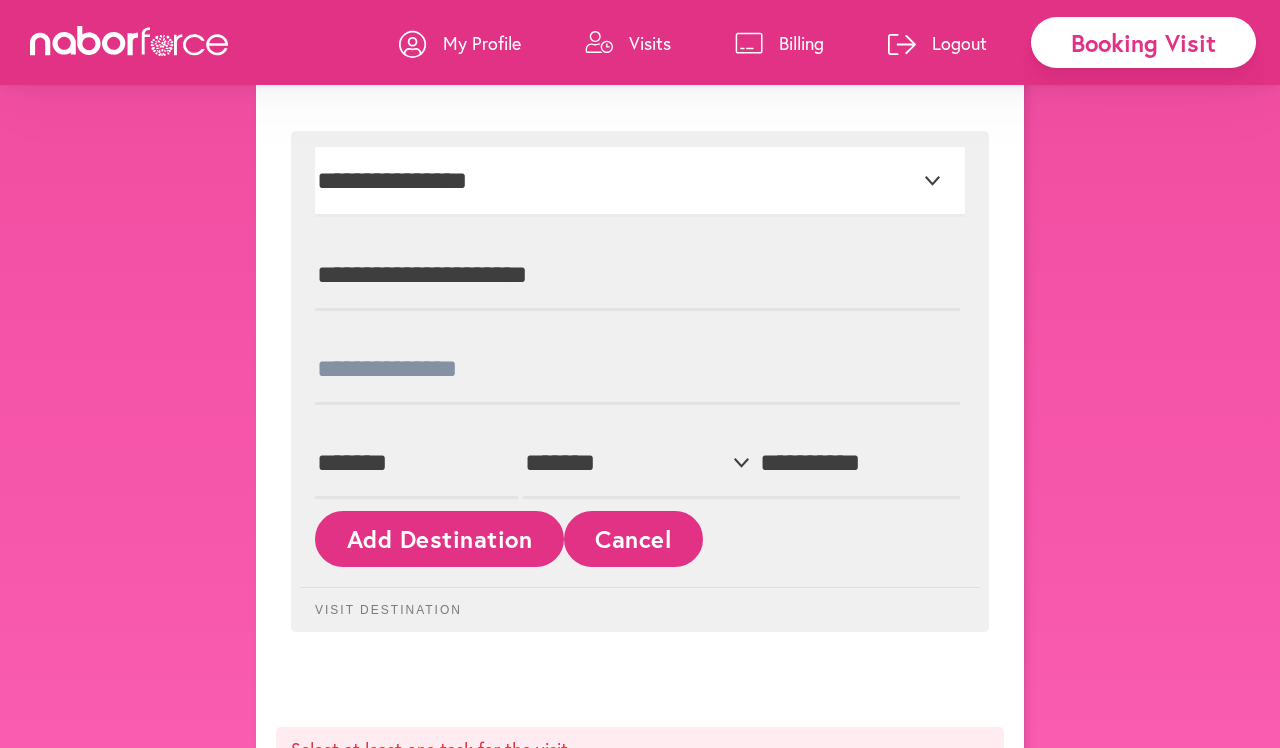 click on "Add Destination" at bounding box center [439, 538] 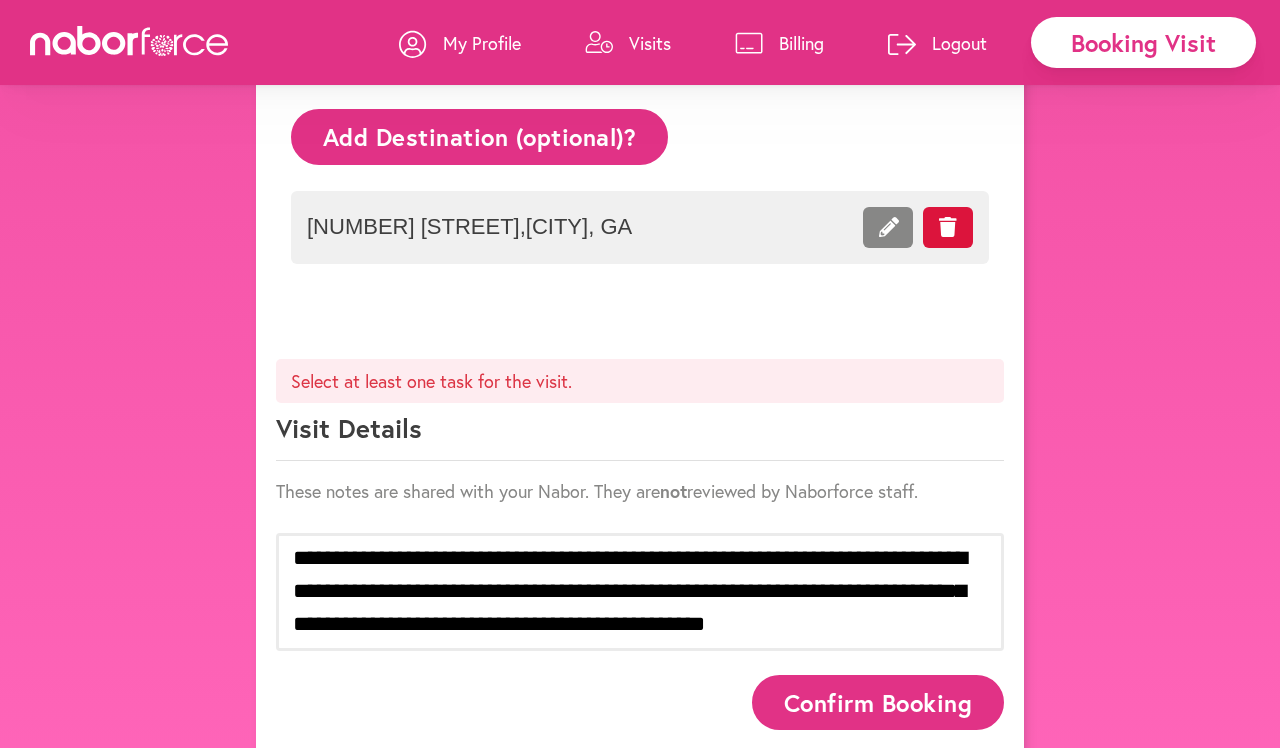 scroll, scrollTop: 2, scrollLeft: 0, axis: vertical 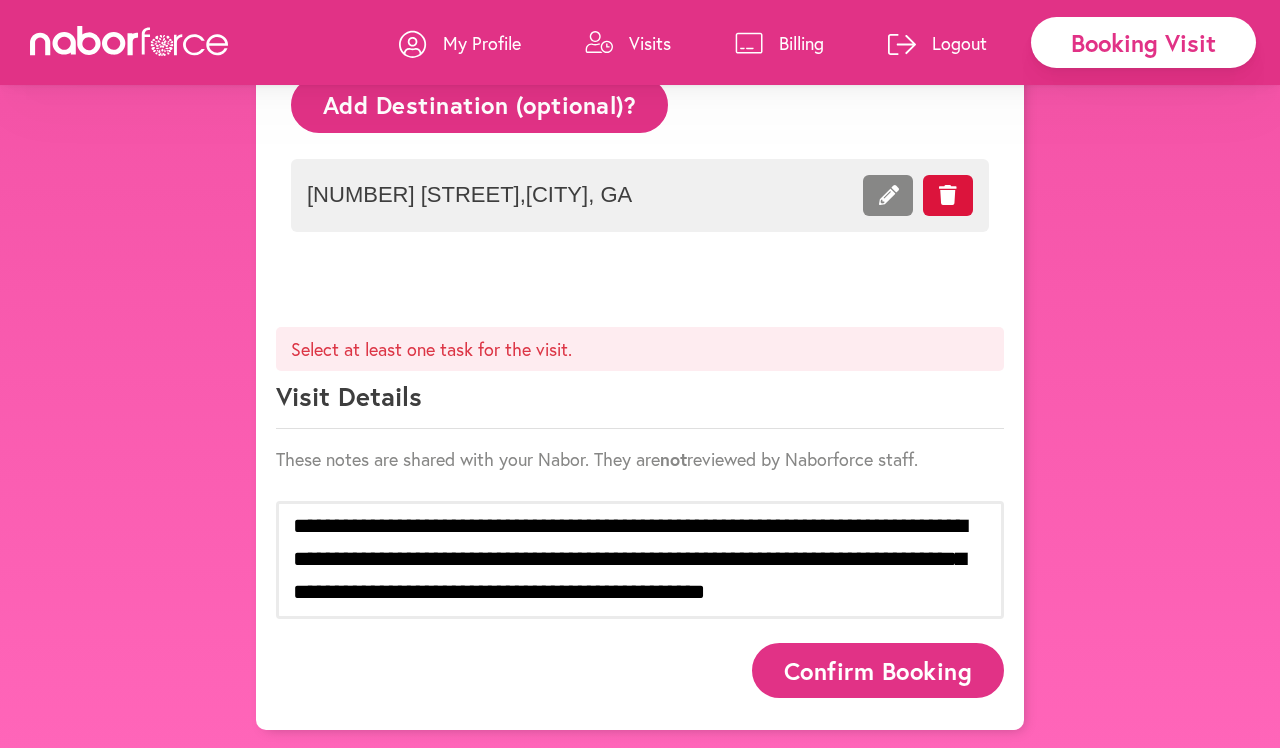 click on "Confirm Booking" at bounding box center [878, 670] 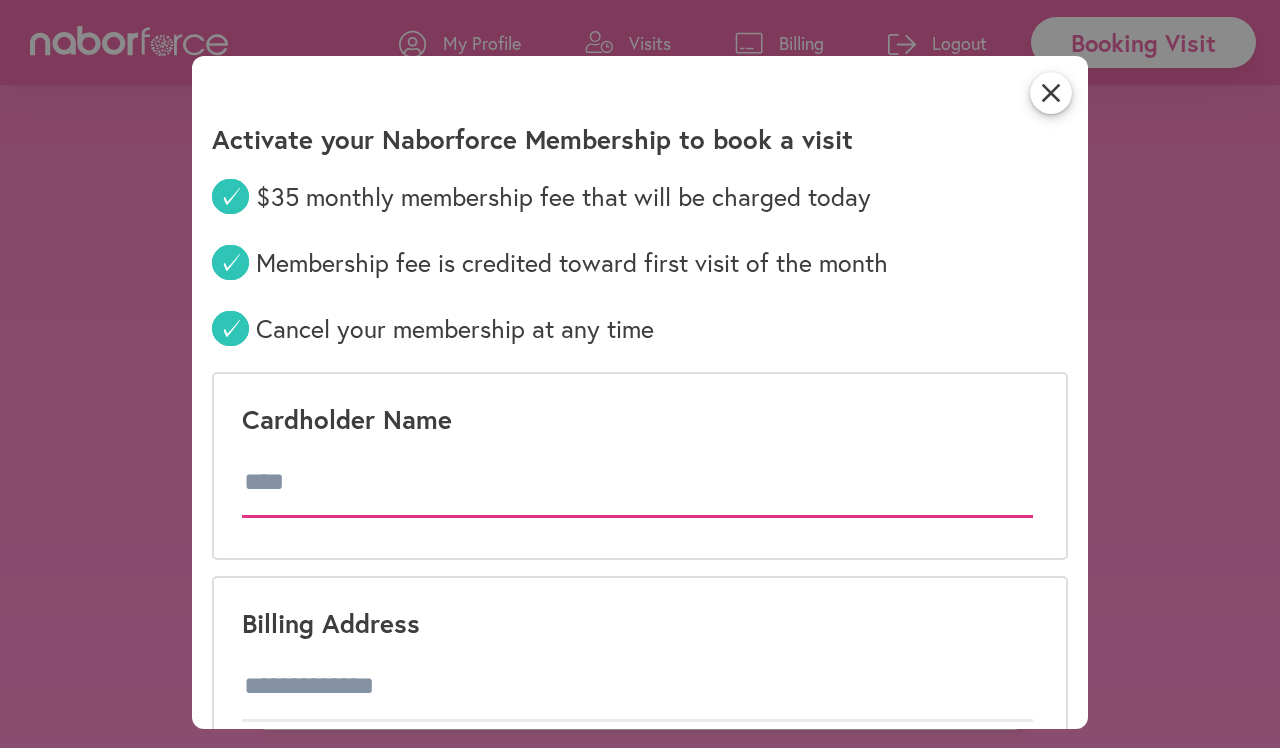 click at bounding box center [637, 483] 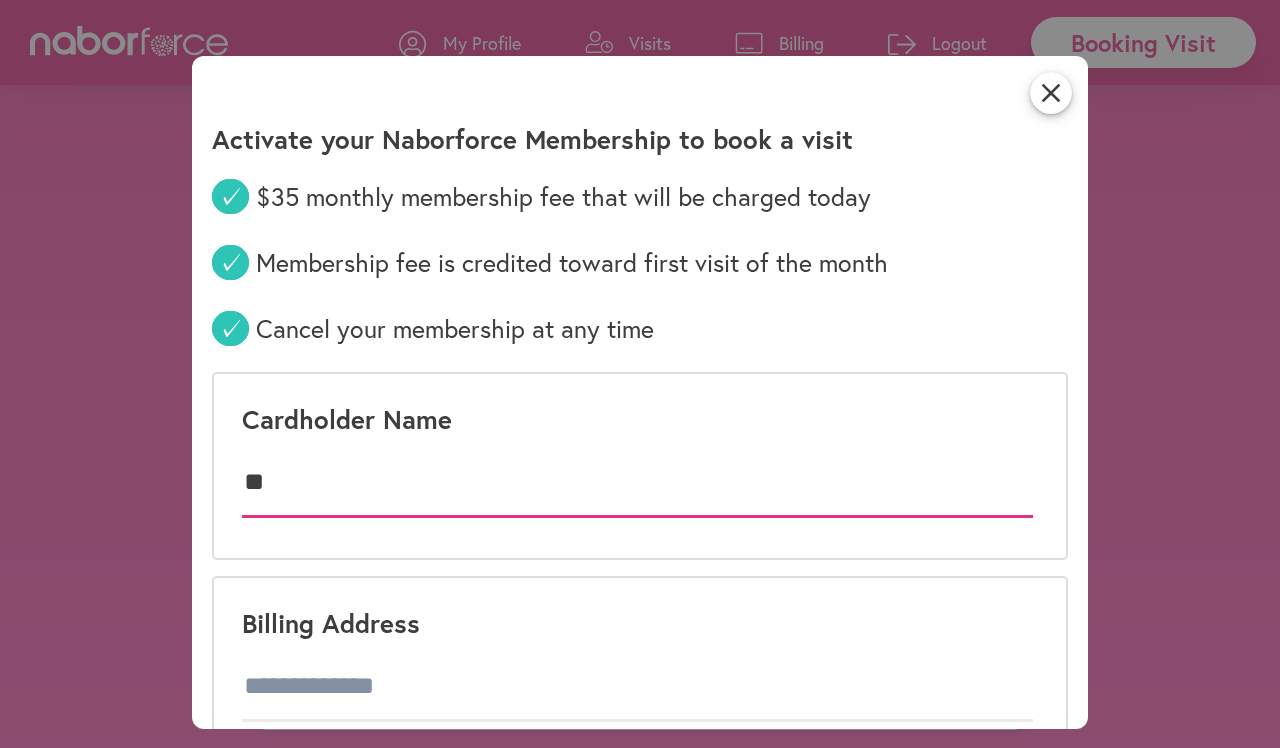 type on "*" 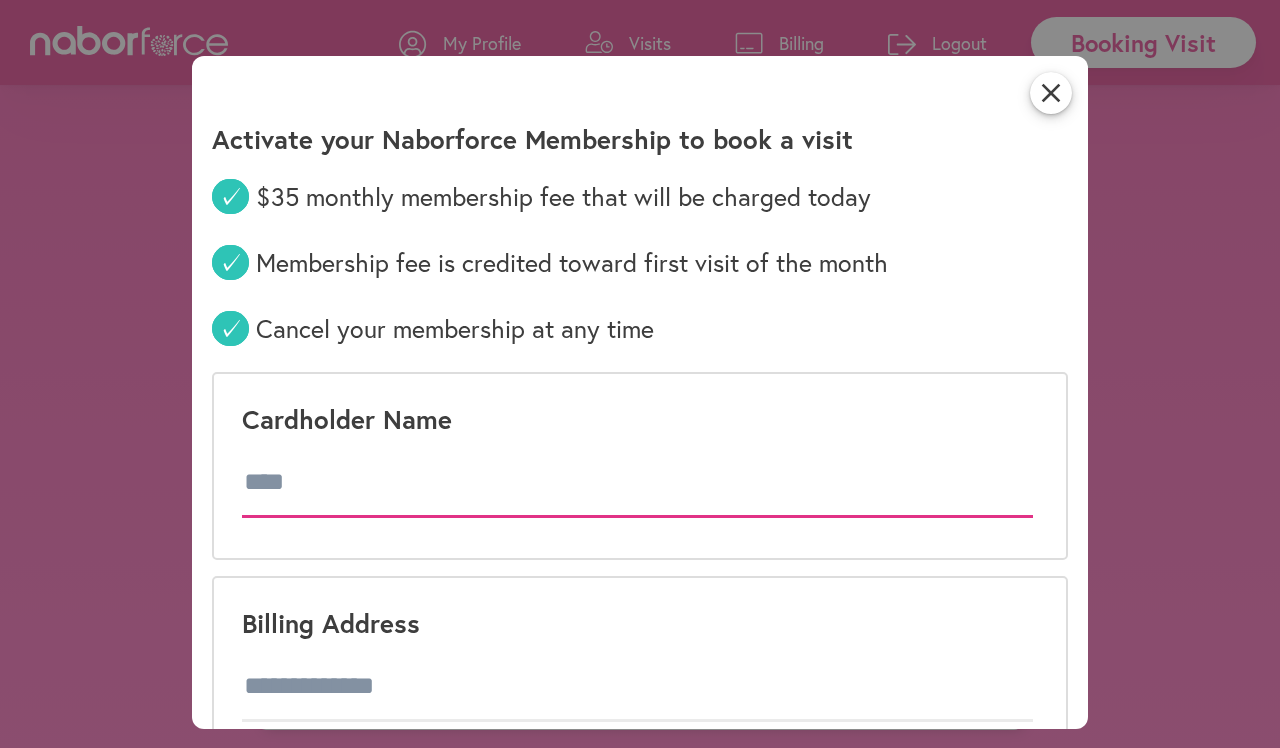 type on "*" 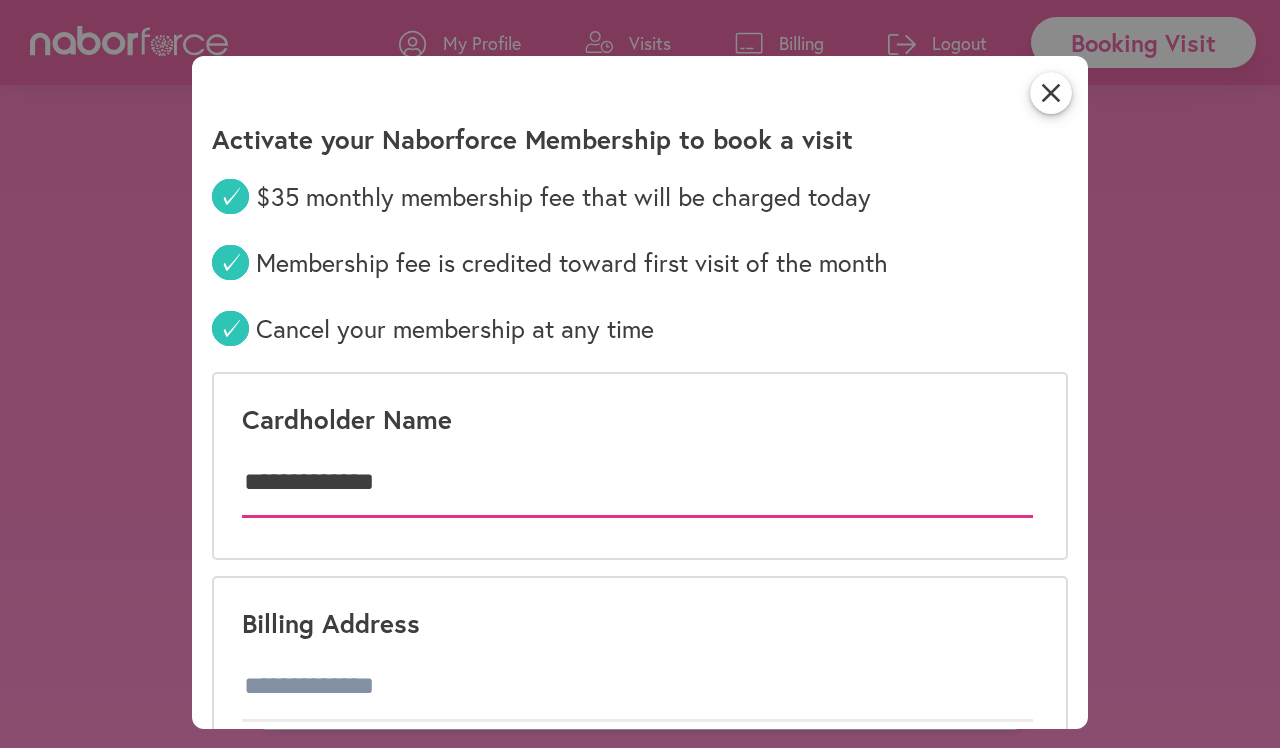 scroll, scrollTop: 126, scrollLeft: 0, axis: vertical 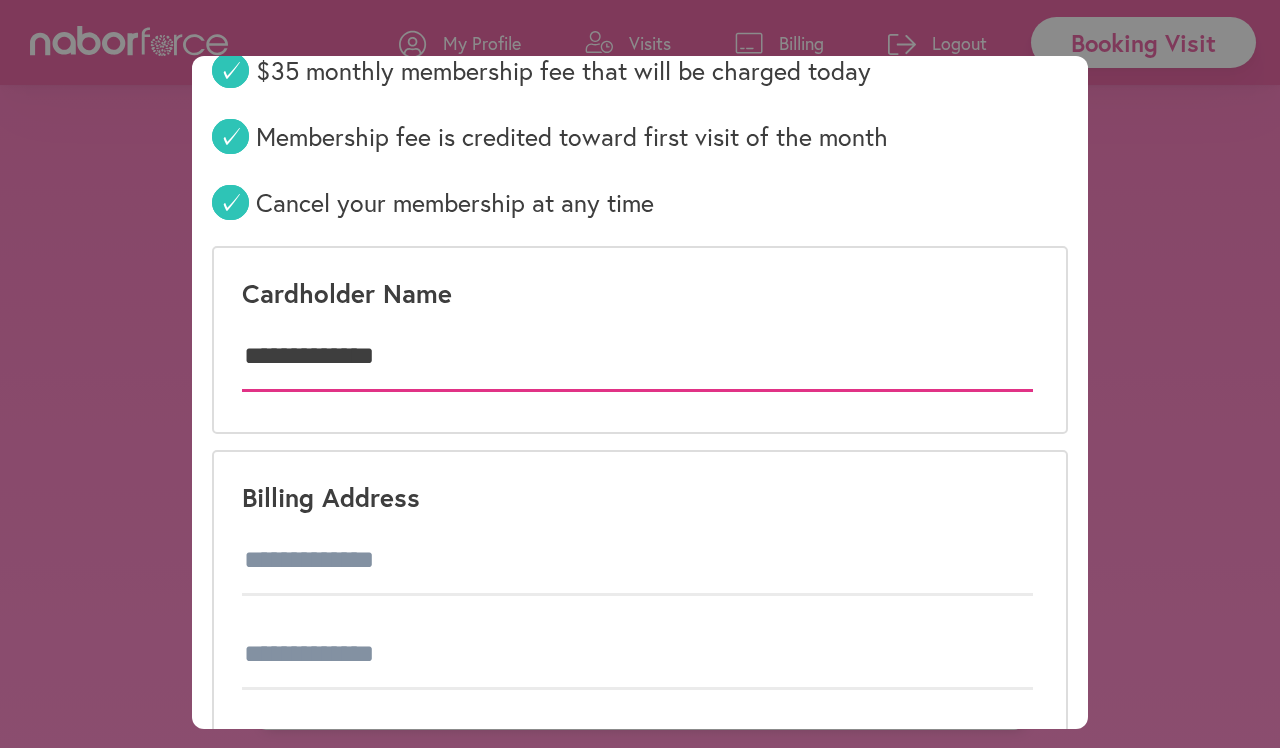 type on "**********" 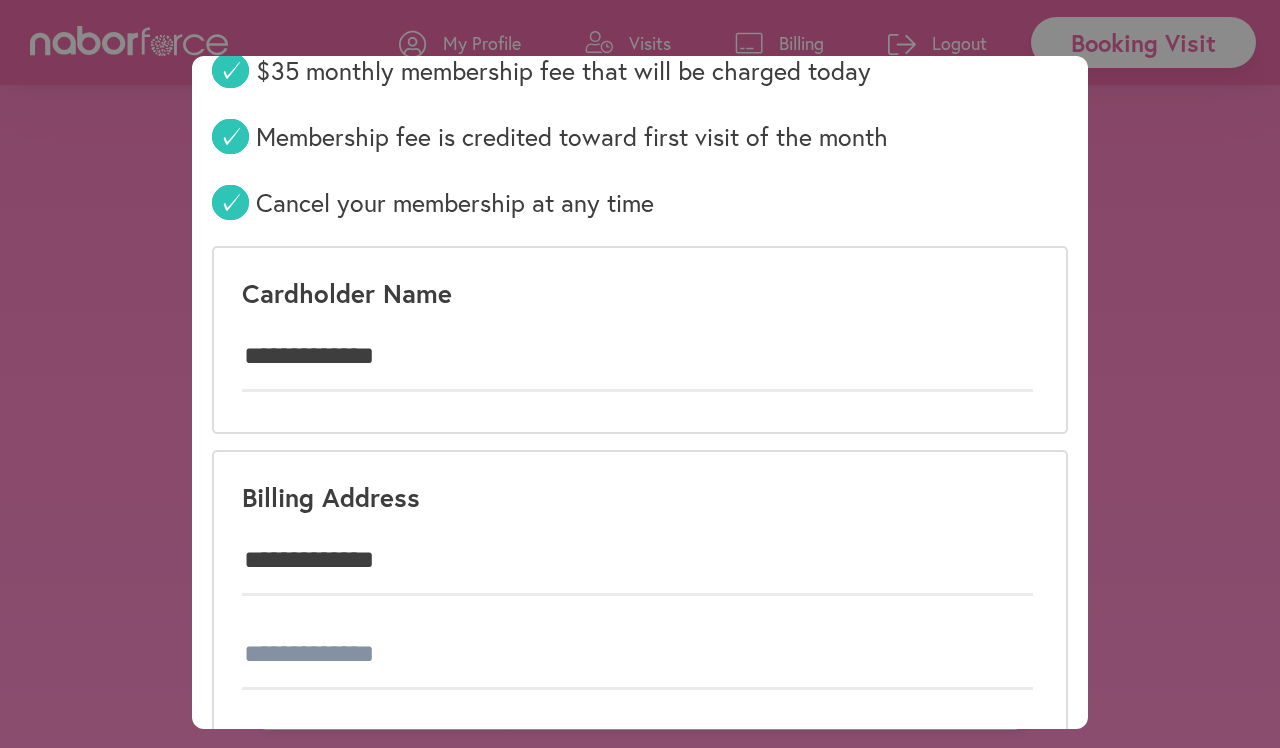 type on "**********" 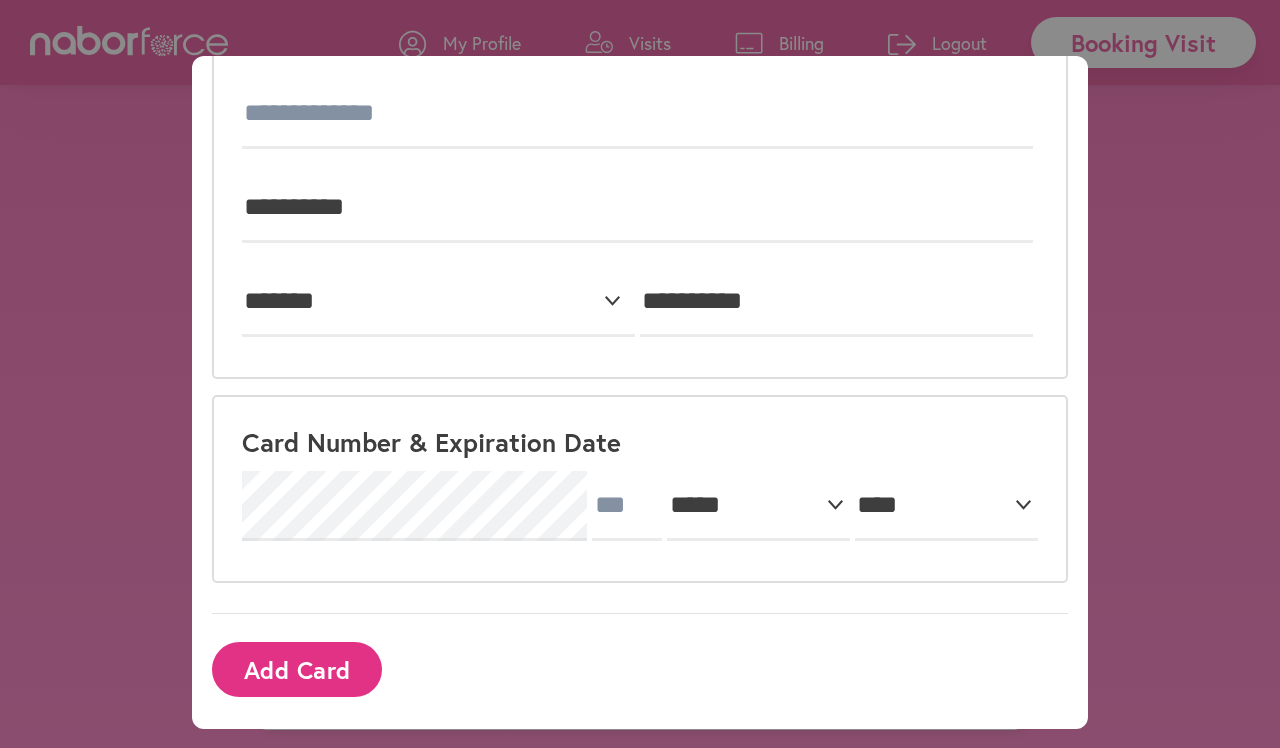scroll, scrollTop: 667, scrollLeft: 0, axis: vertical 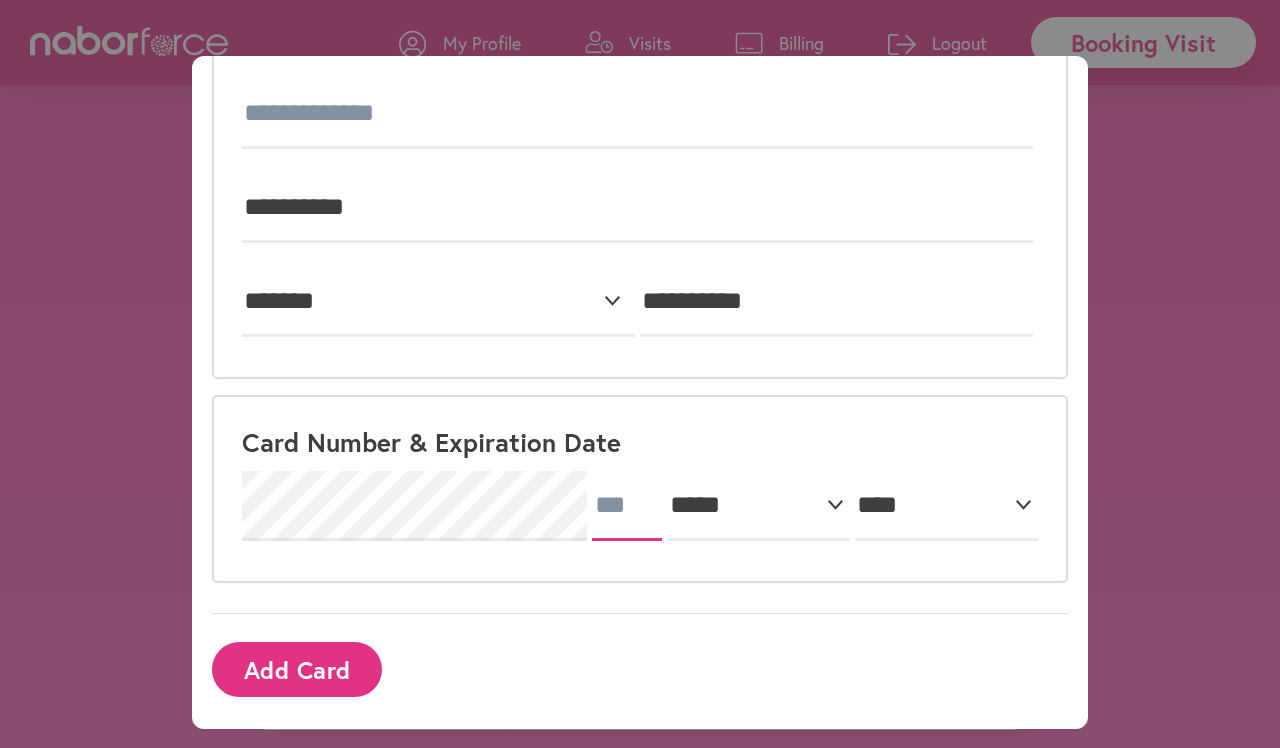click at bounding box center [627, 506] 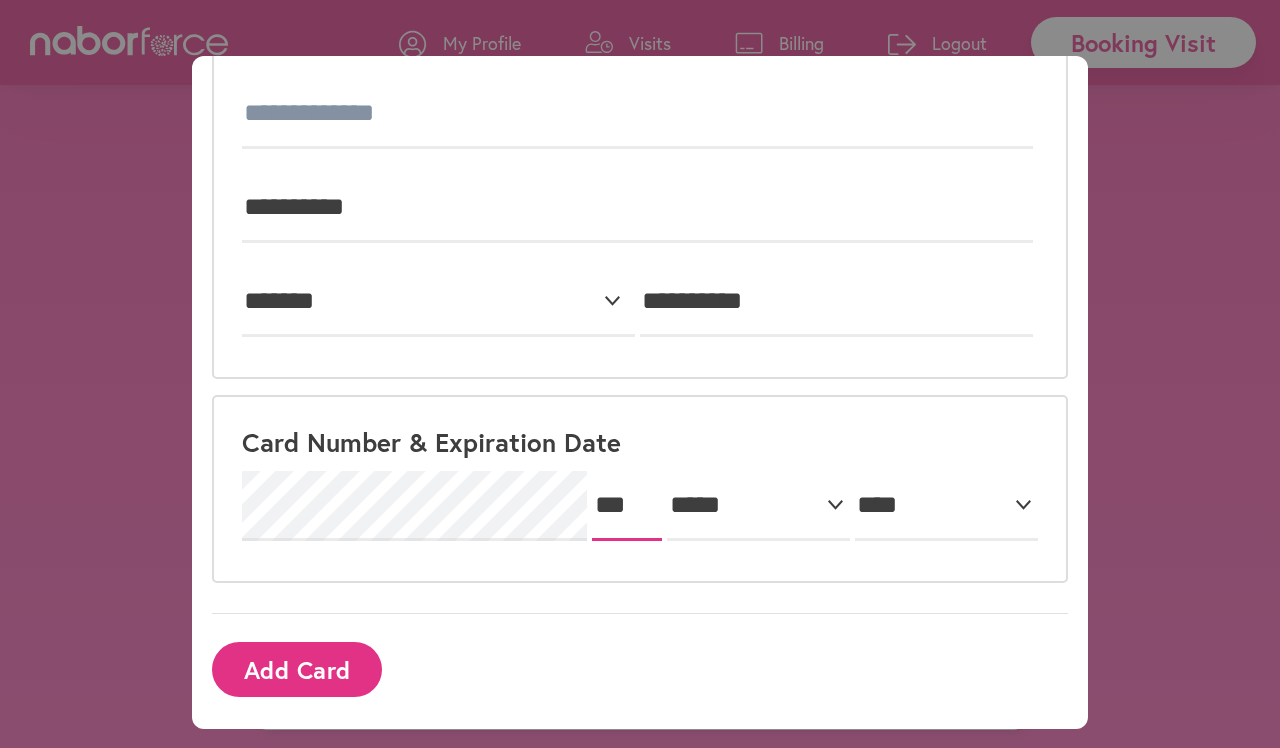 type on "***" 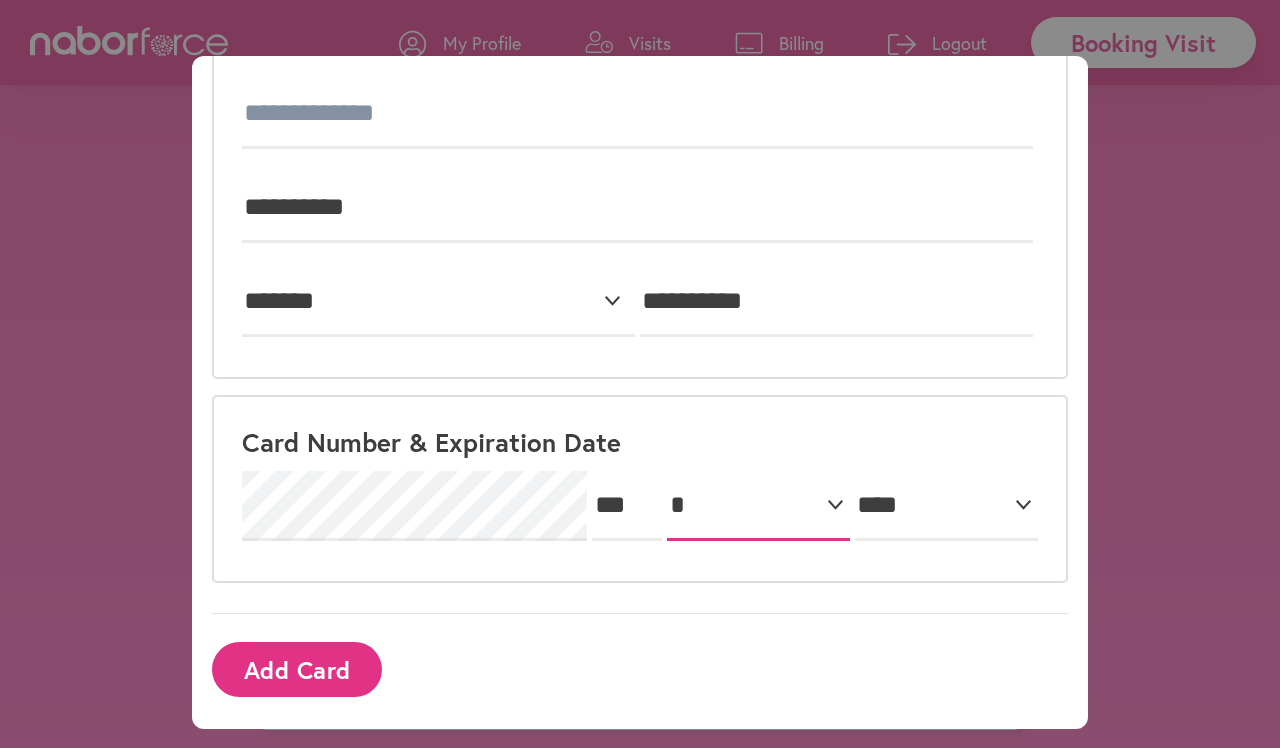 select on "*" 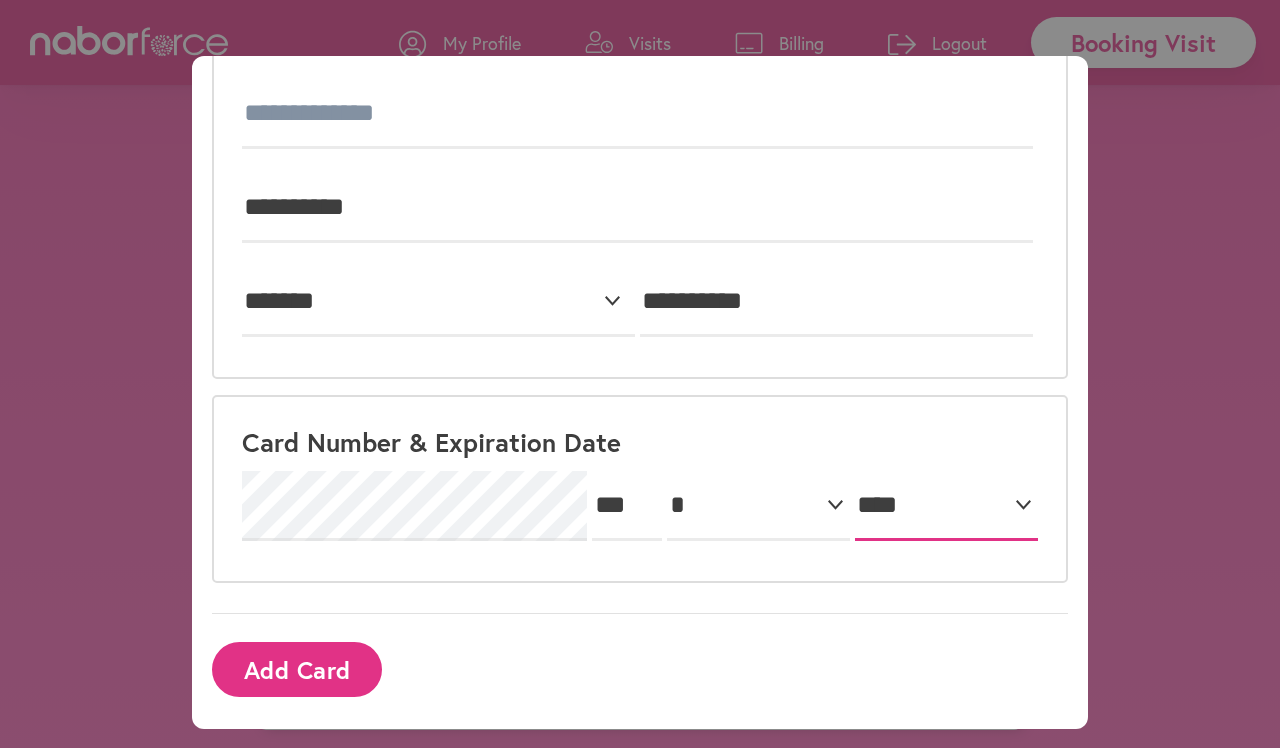 select on "****" 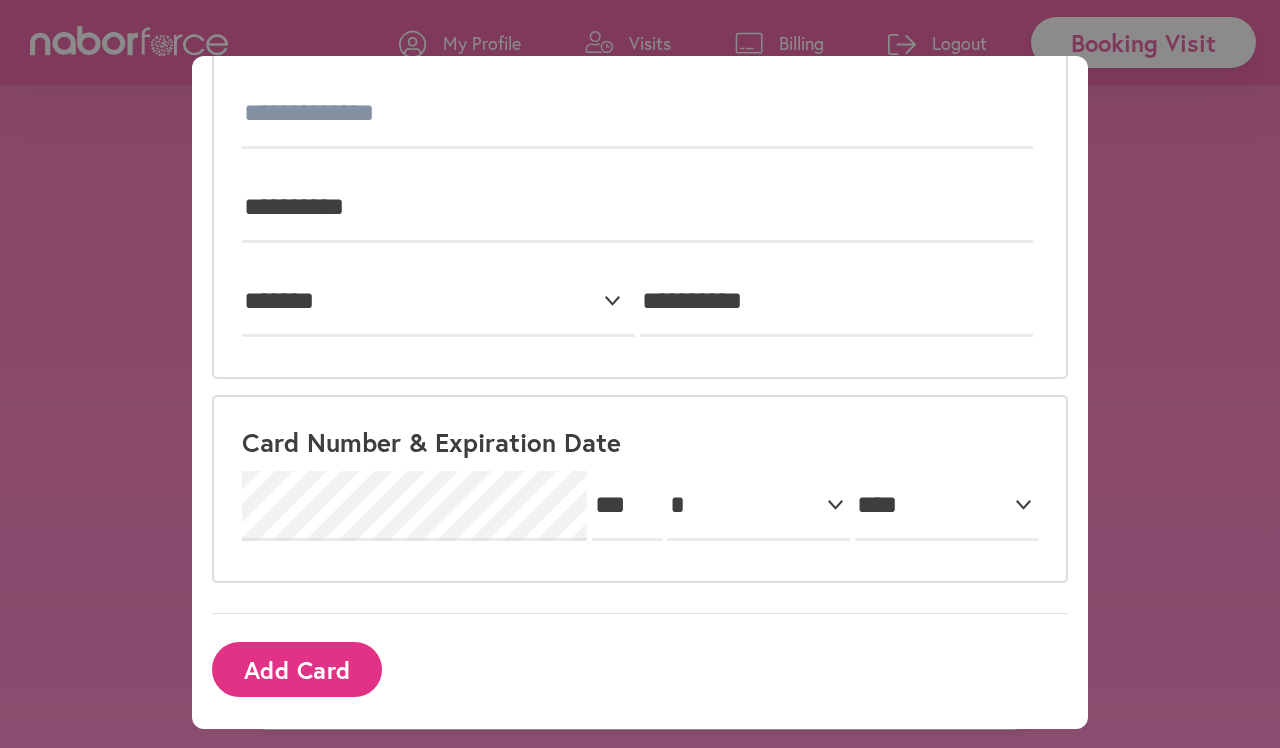 click on "Add Card" at bounding box center [297, 669] 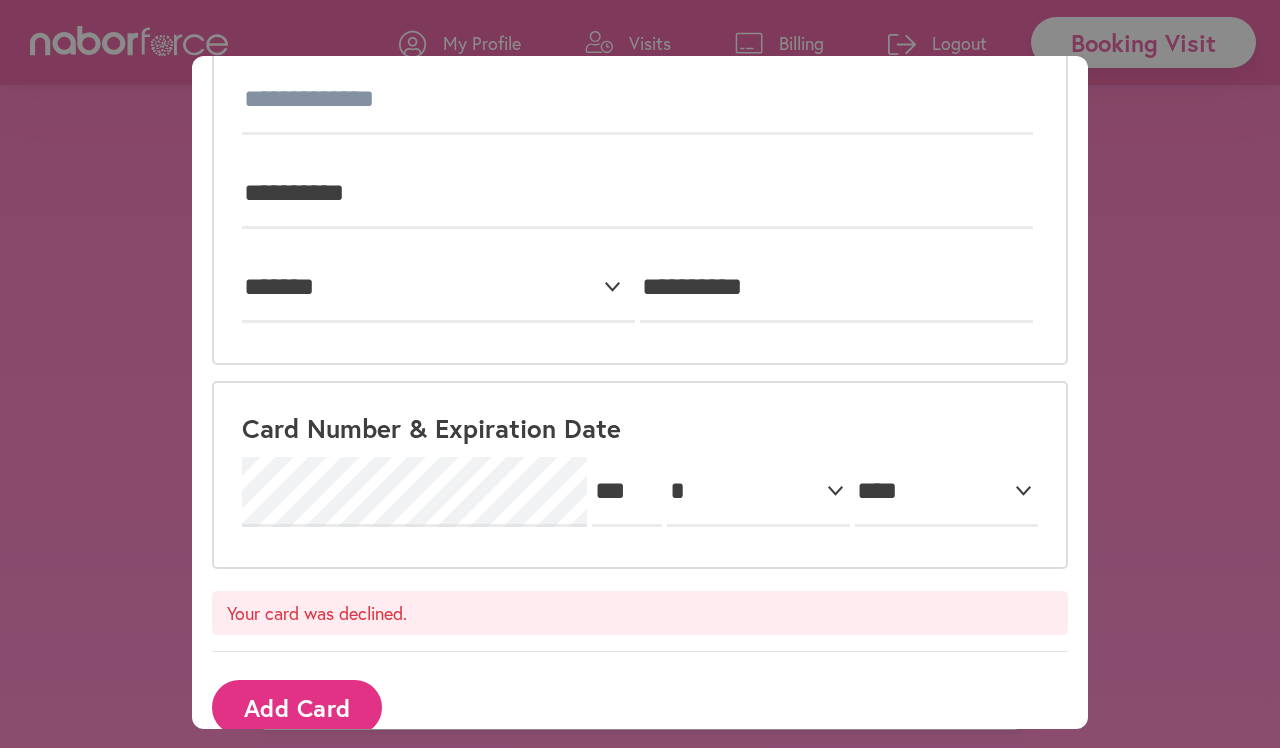 scroll, scrollTop: 682, scrollLeft: 0, axis: vertical 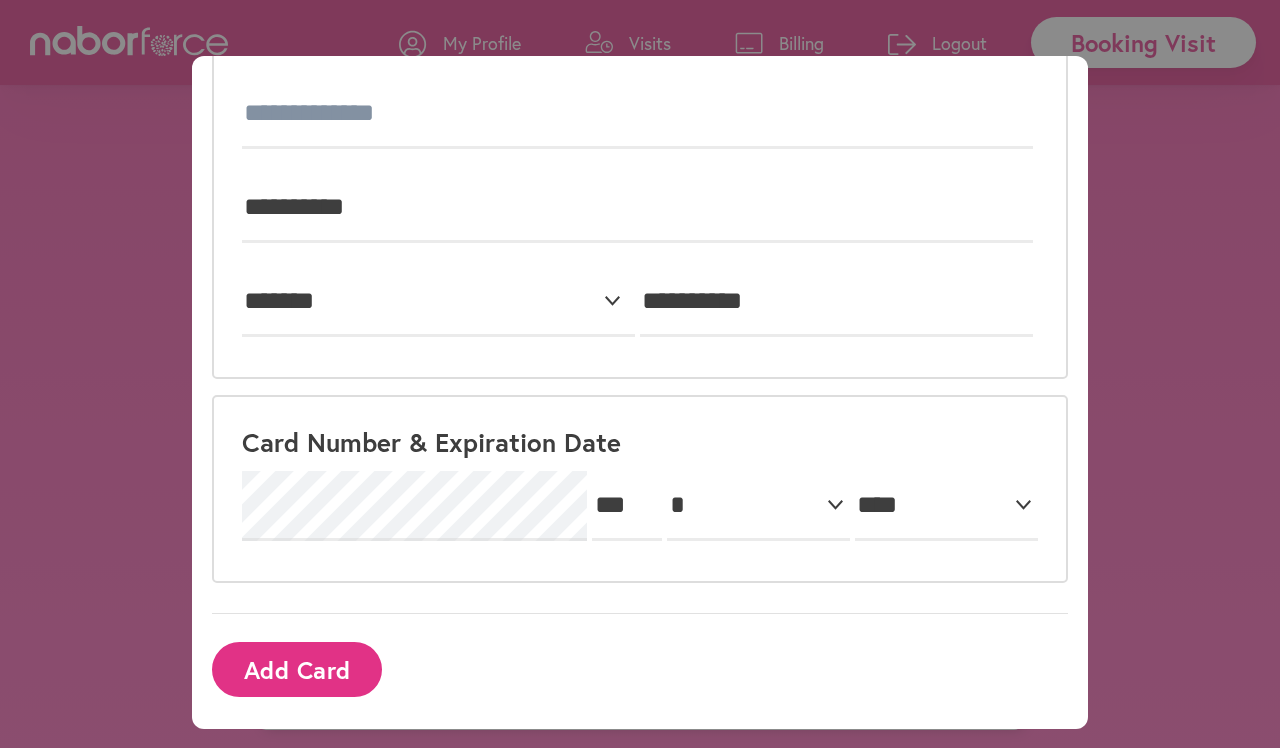 click on "Add Card" at bounding box center (297, 669) 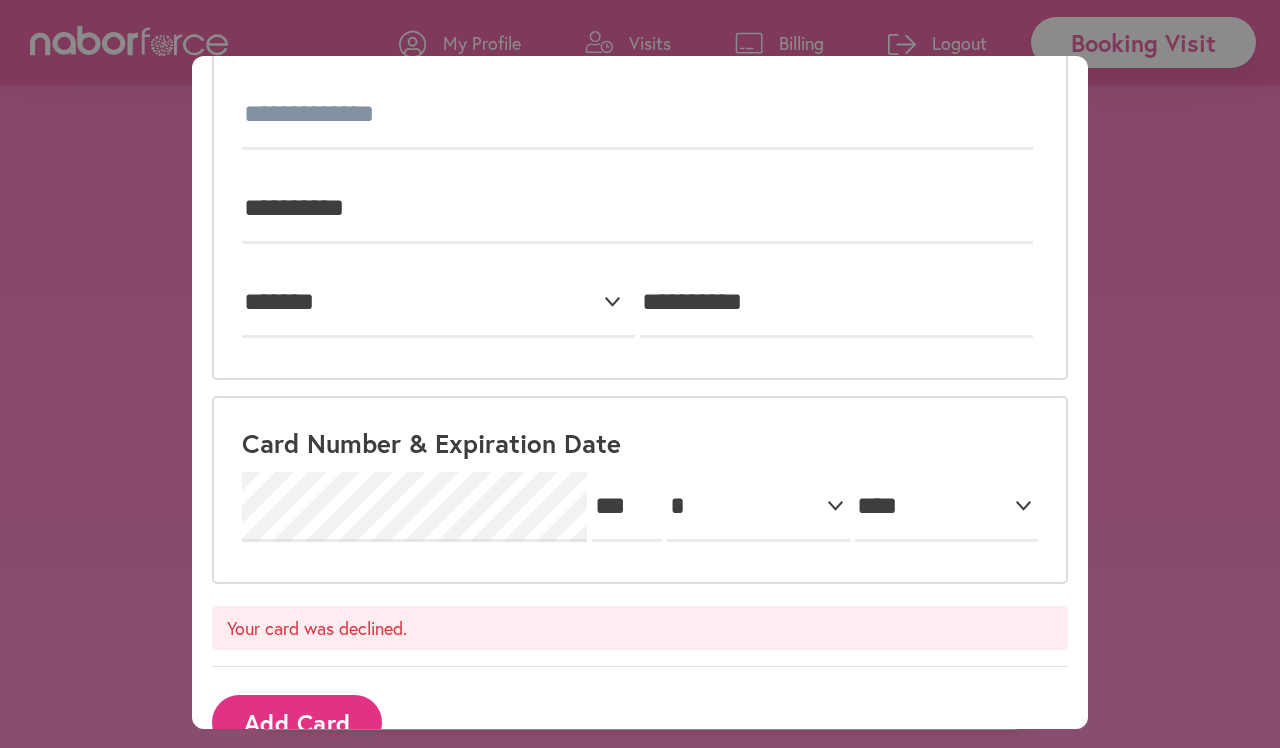 scroll, scrollTop: 670, scrollLeft: 0, axis: vertical 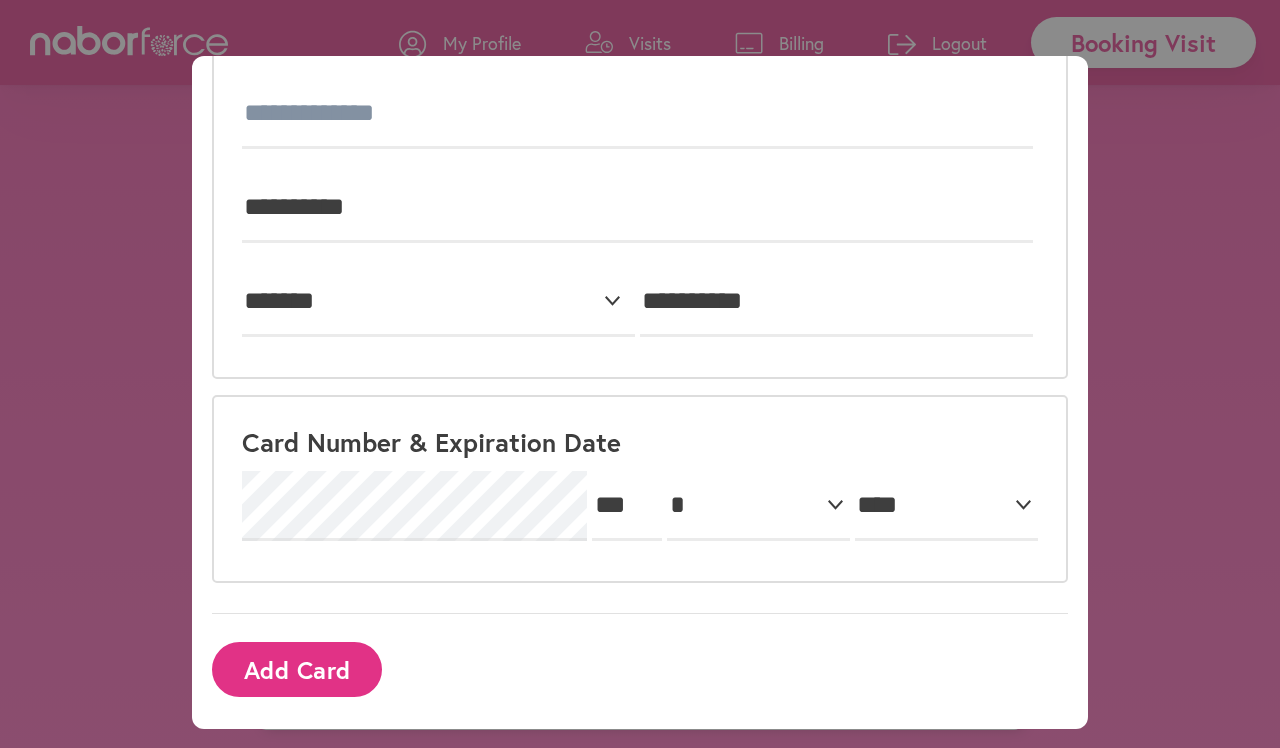 click on "Add Card" at bounding box center [297, 669] 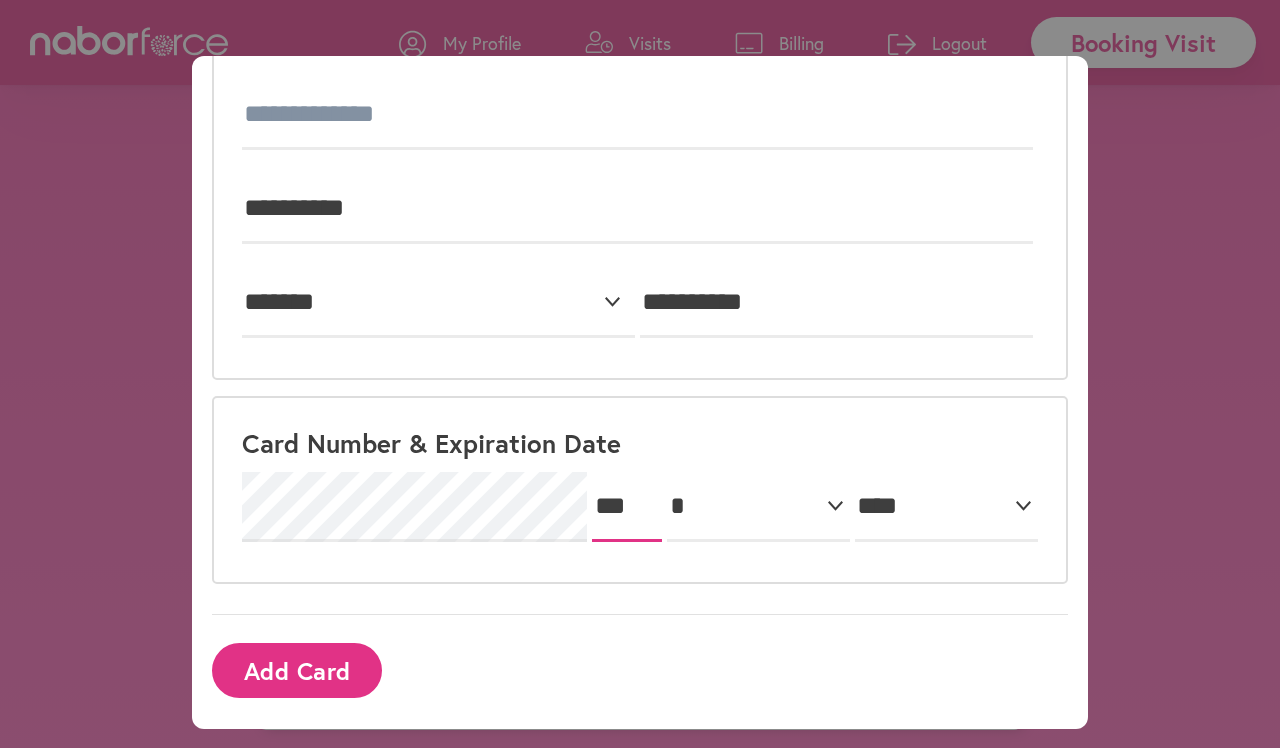 click on "***" at bounding box center [627, 507] 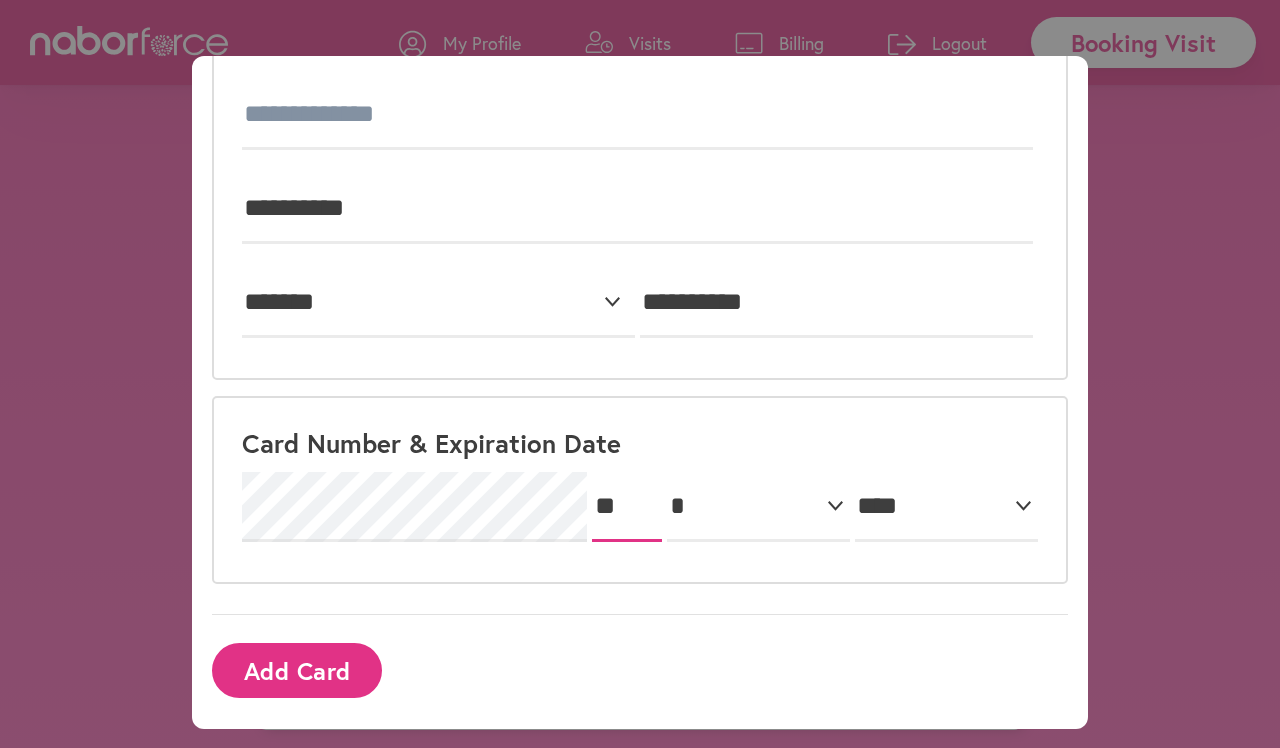 type on "*" 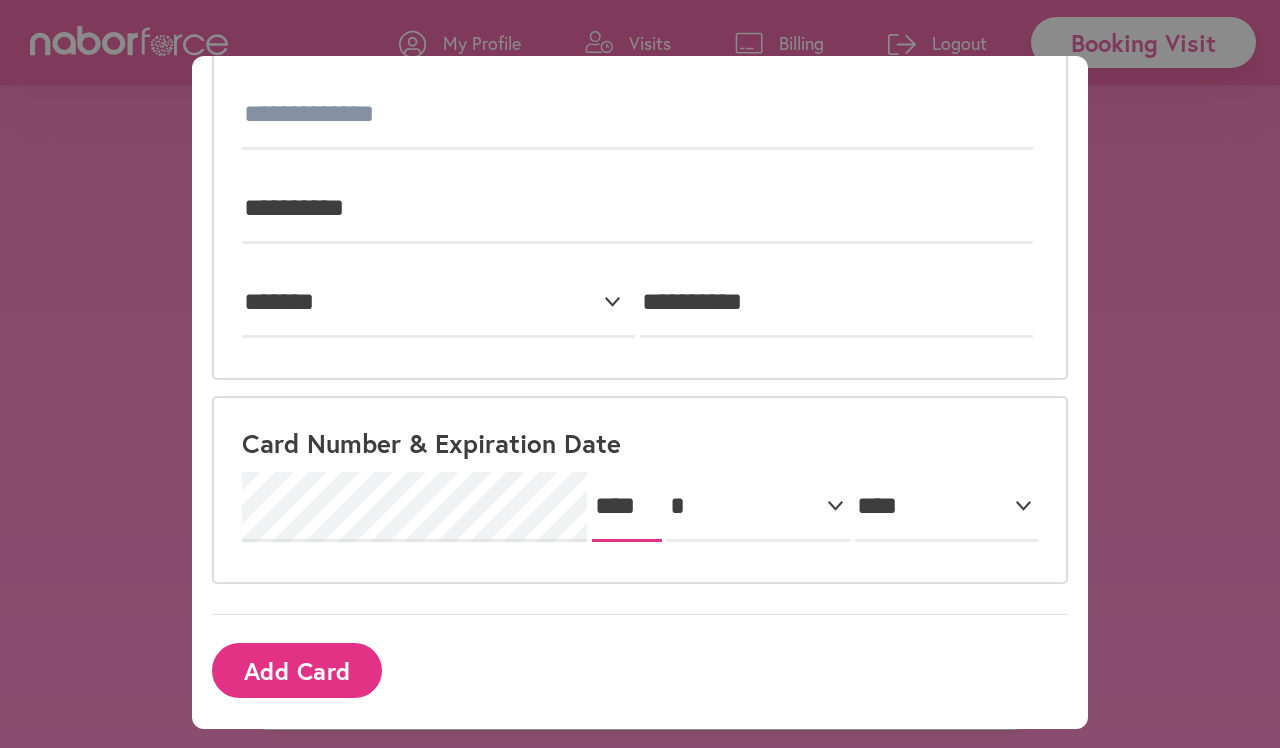 type on "****" 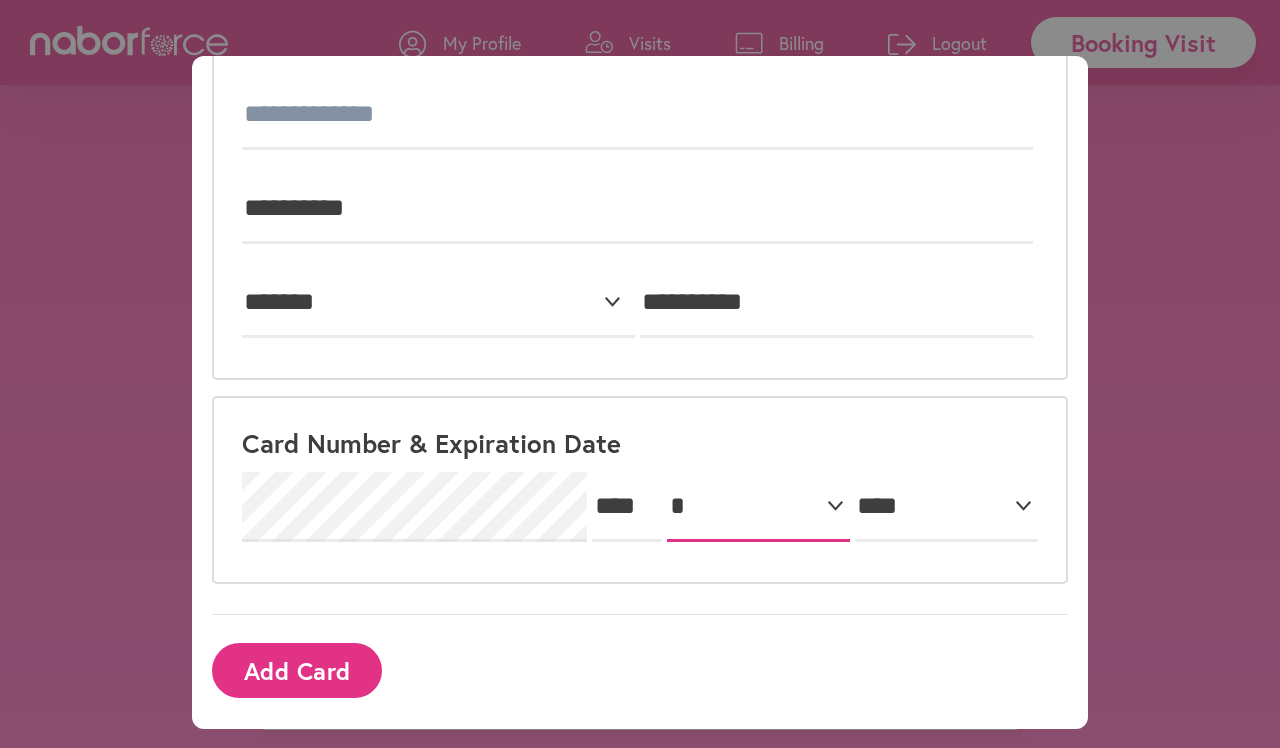 select on "*" 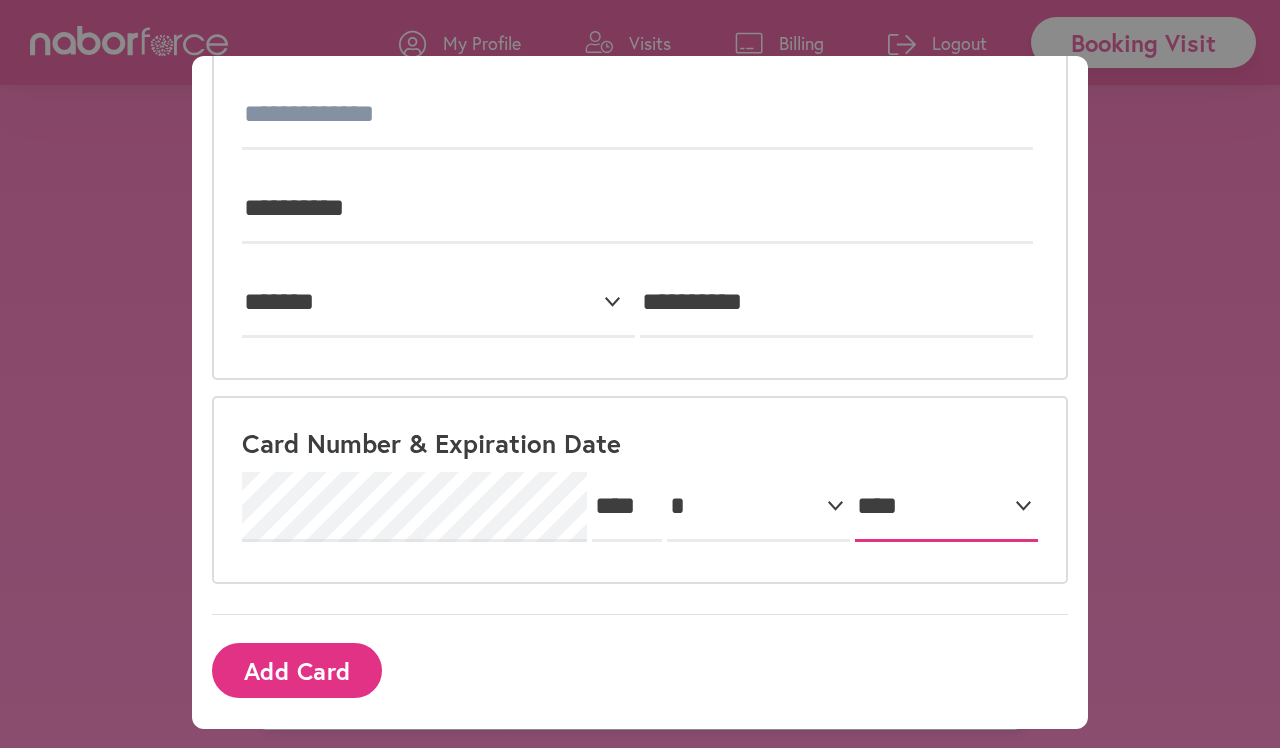 select on "****" 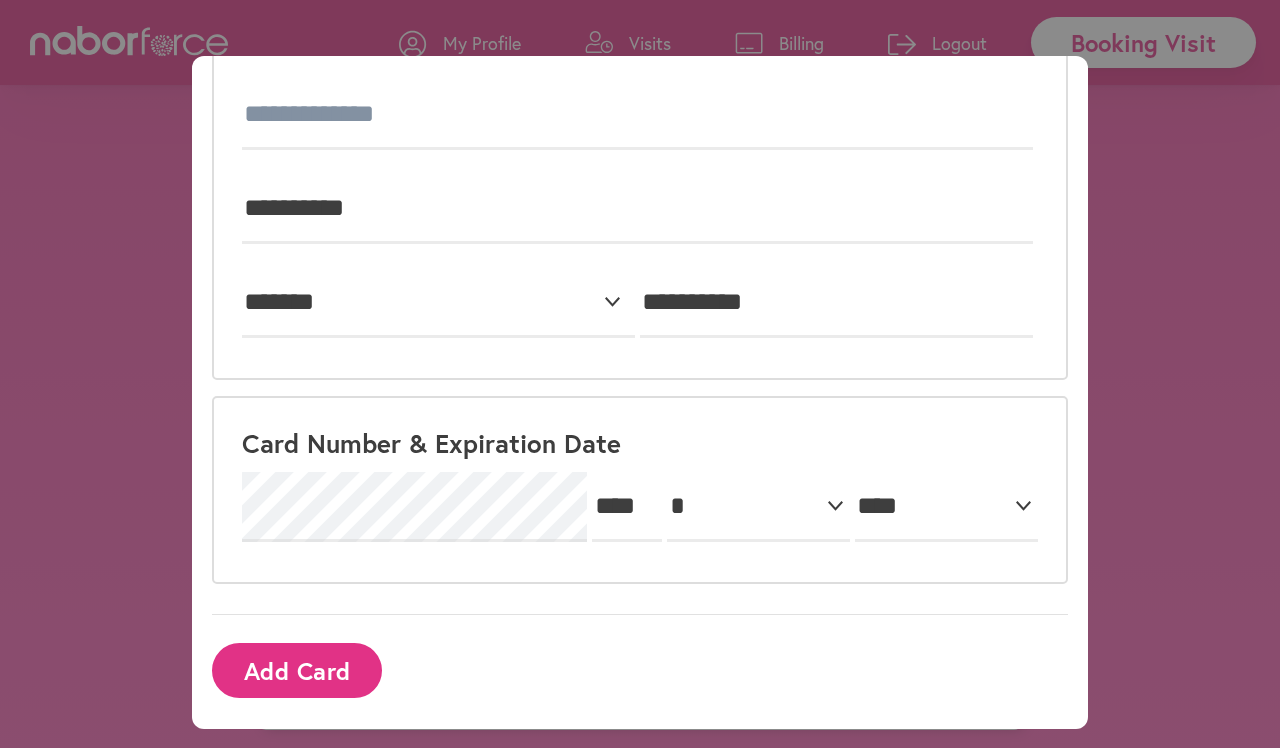 click on "Add Card" at bounding box center [297, 670] 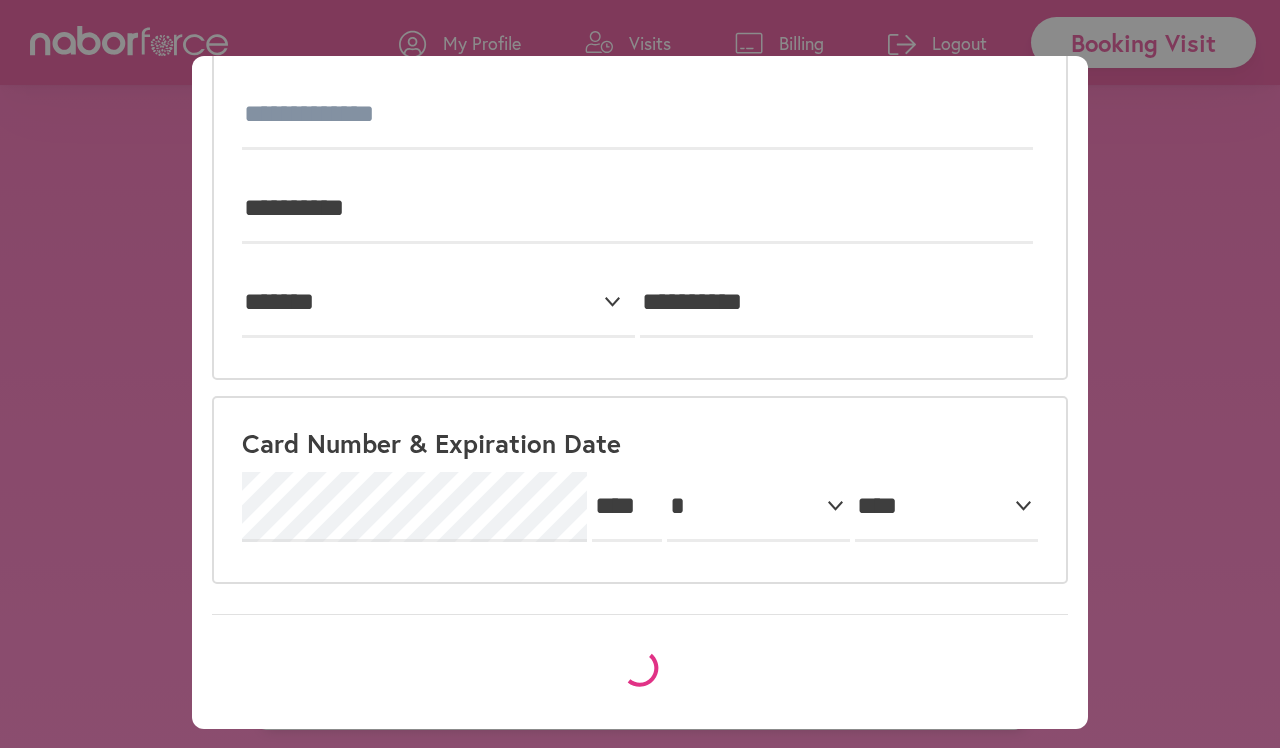 scroll, scrollTop: 18, scrollLeft: 0, axis: vertical 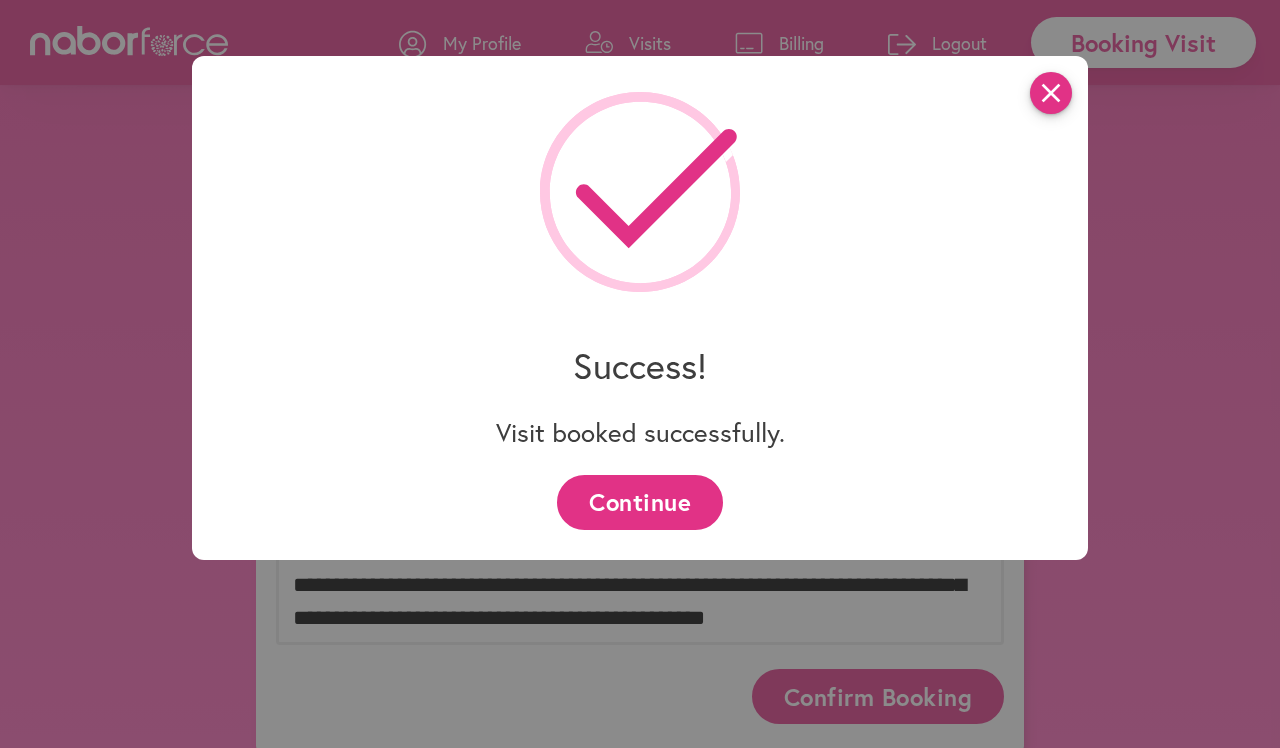 click on "close" at bounding box center [1051, 93] 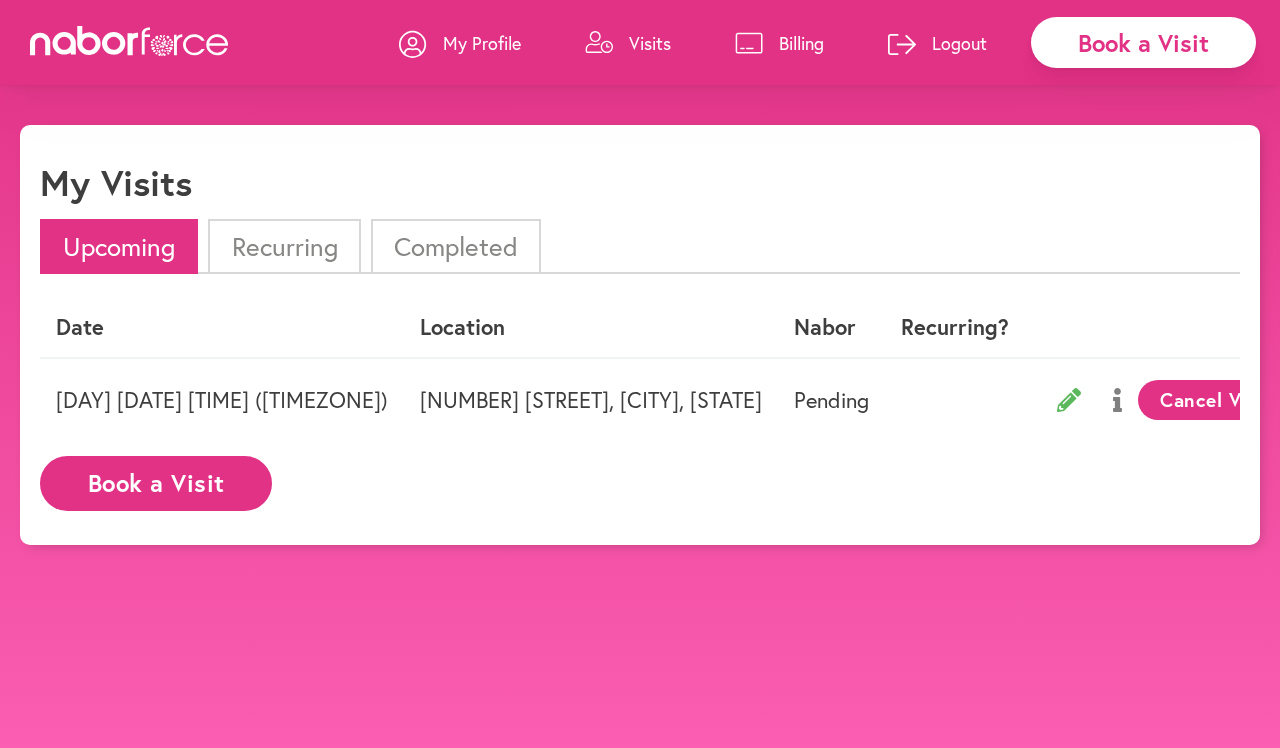 scroll, scrollTop: 0, scrollLeft: 0, axis: both 